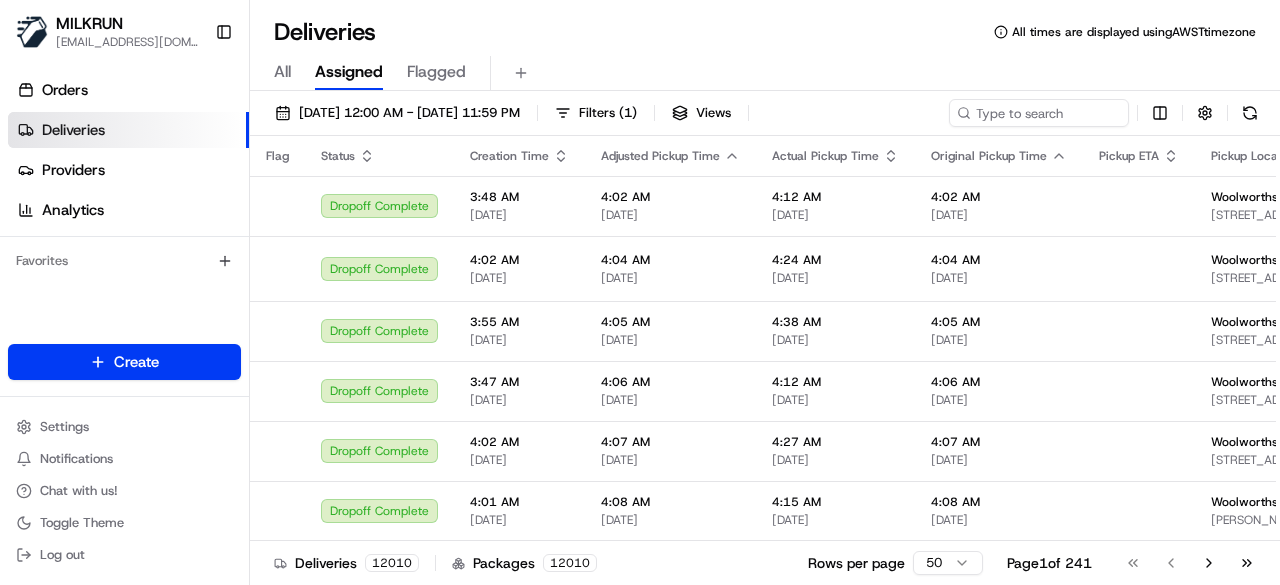 scroll, scrollTop: 0, scrollLeft: 0, axis: both 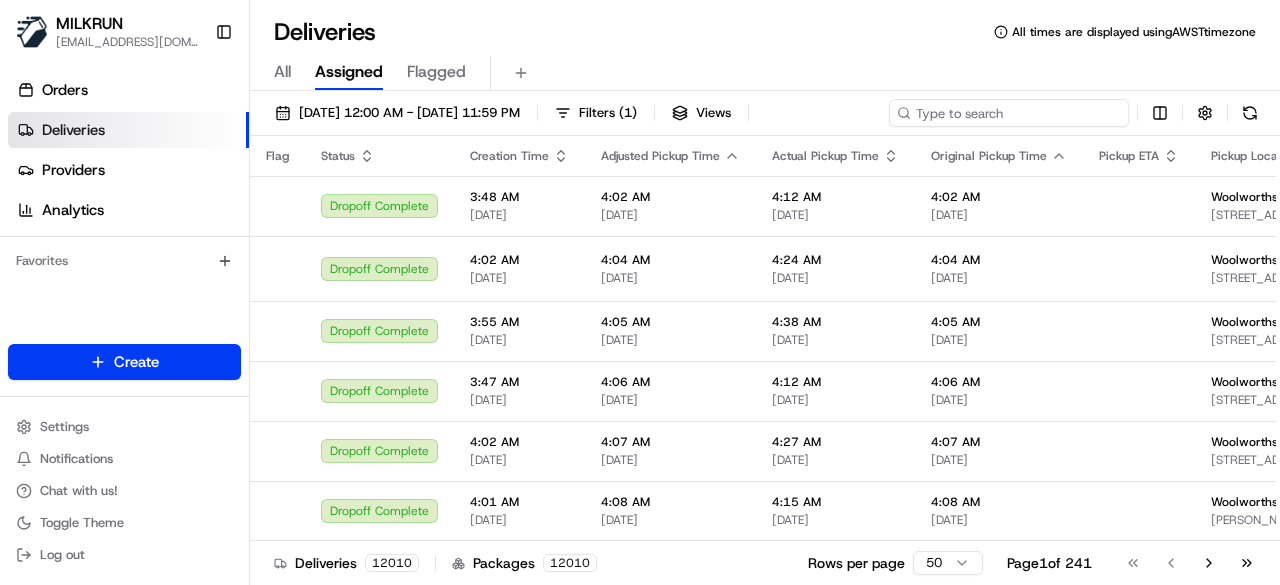click at bounding box center [1009, 113] 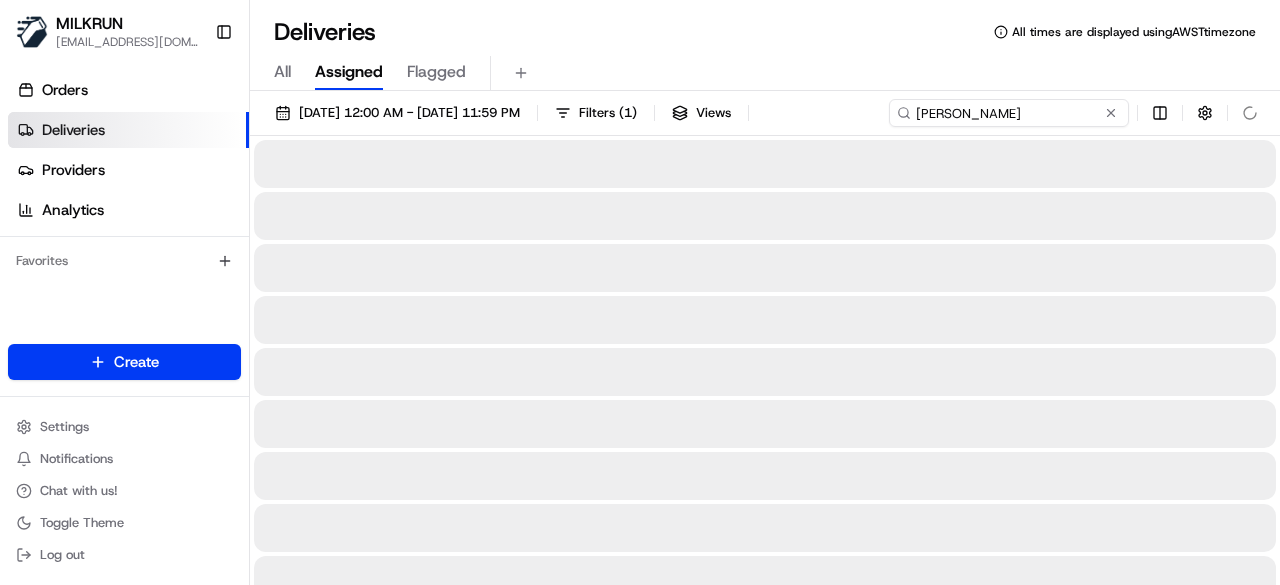 click on "[PERSON_NAME]" at bounding box center [1009, 113] 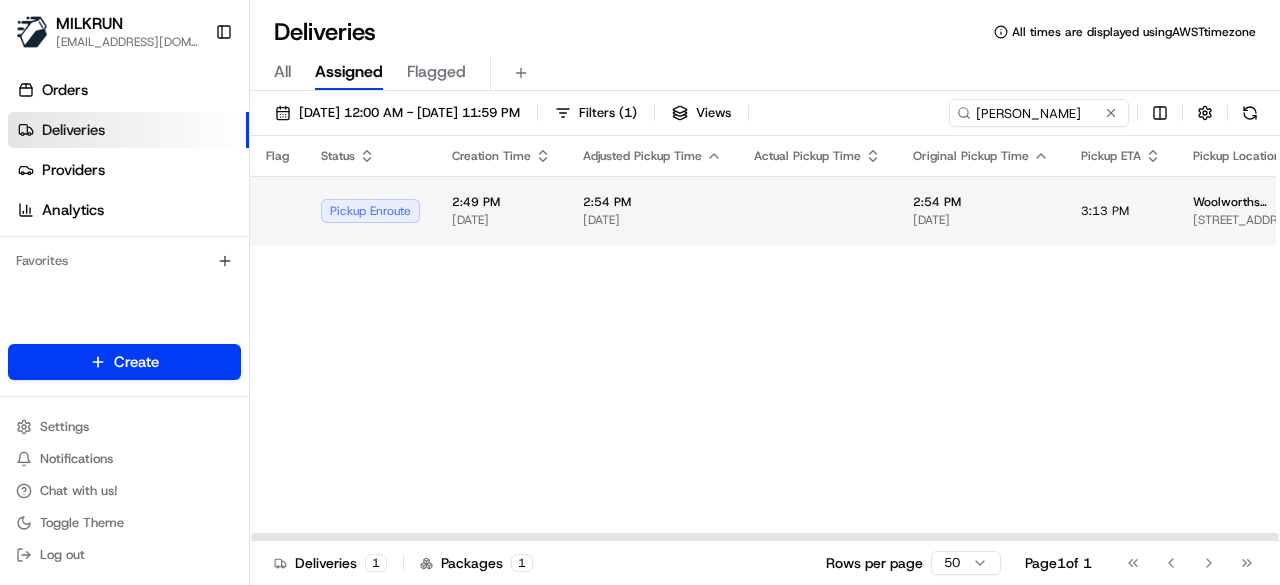 click at bounding box center [817, 210] 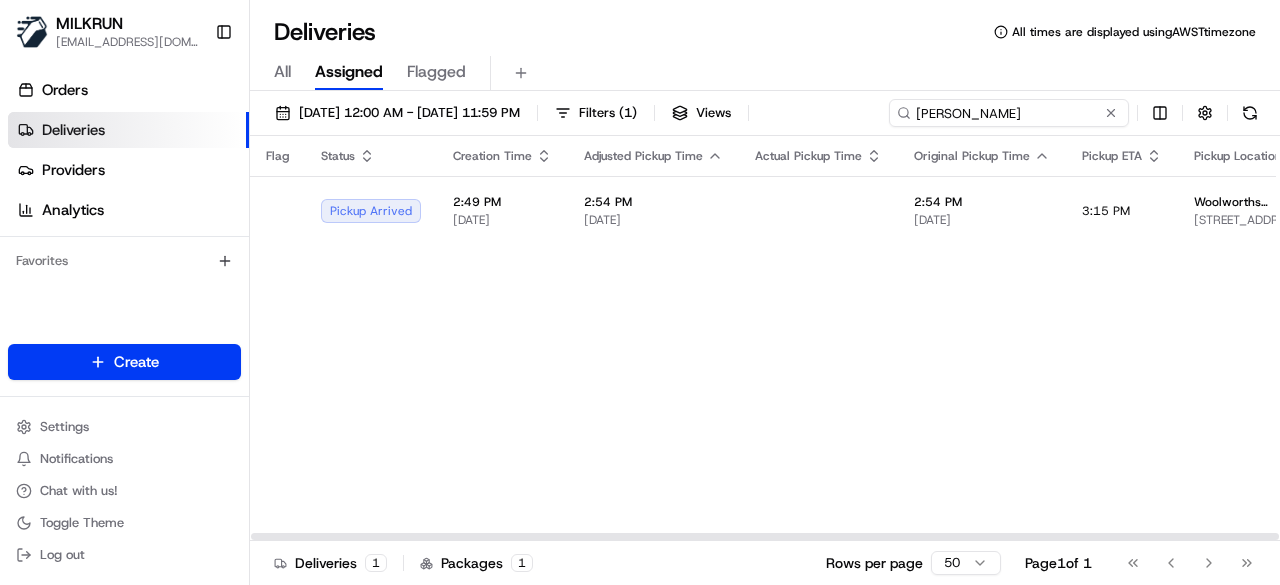 click on "Krystal Eggins" at bounding box center (1009, 113) 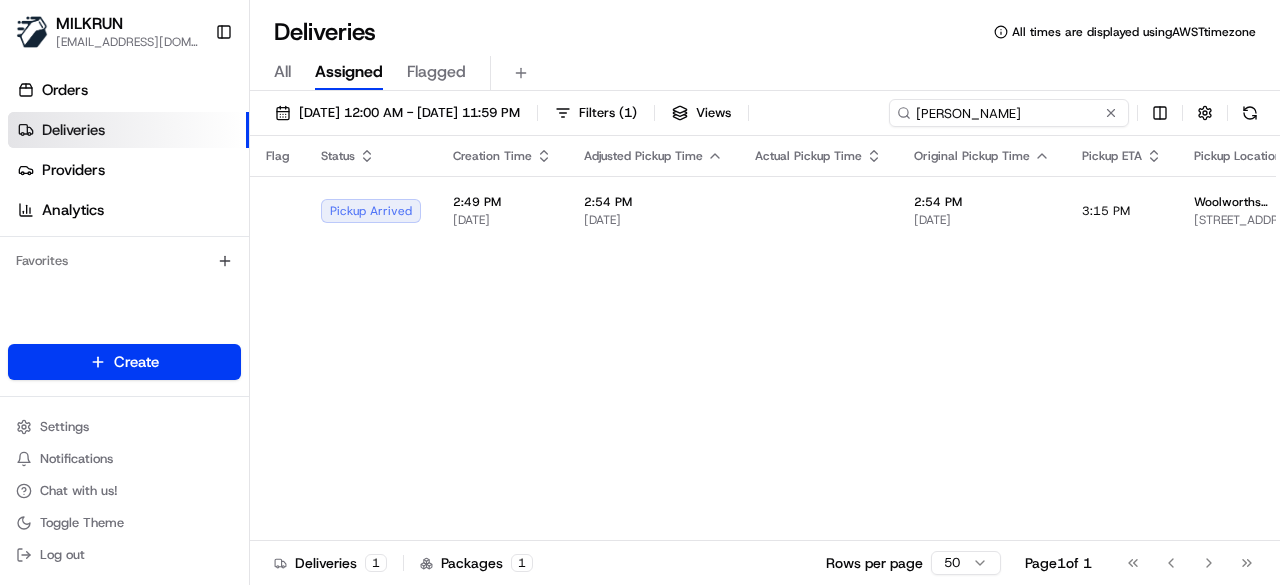 drag, startPoint x: 1068, startPoint y: 113, endPoint x: 774, endPoint y: 80, distance: 295.84625 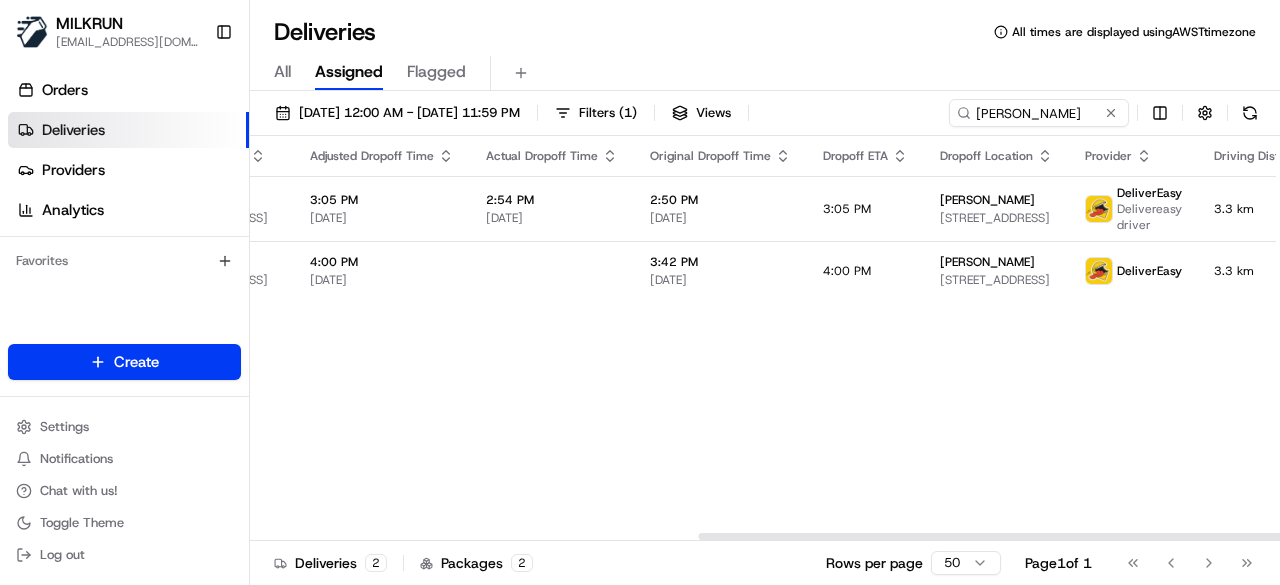 scroll, scrollTop: 0, scrollLeft: 1093, axis: horizontal 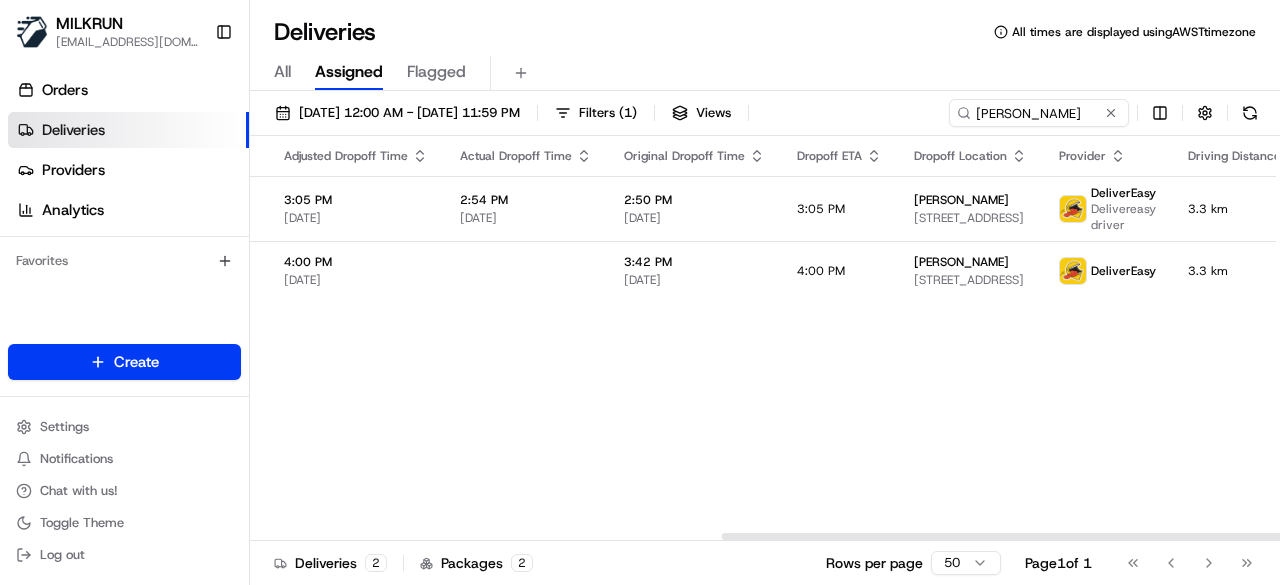 drag, startPoint x: 760, startPoint y: 536, endPoint x: 1230, endPoint y: 527, distance: 470.08615 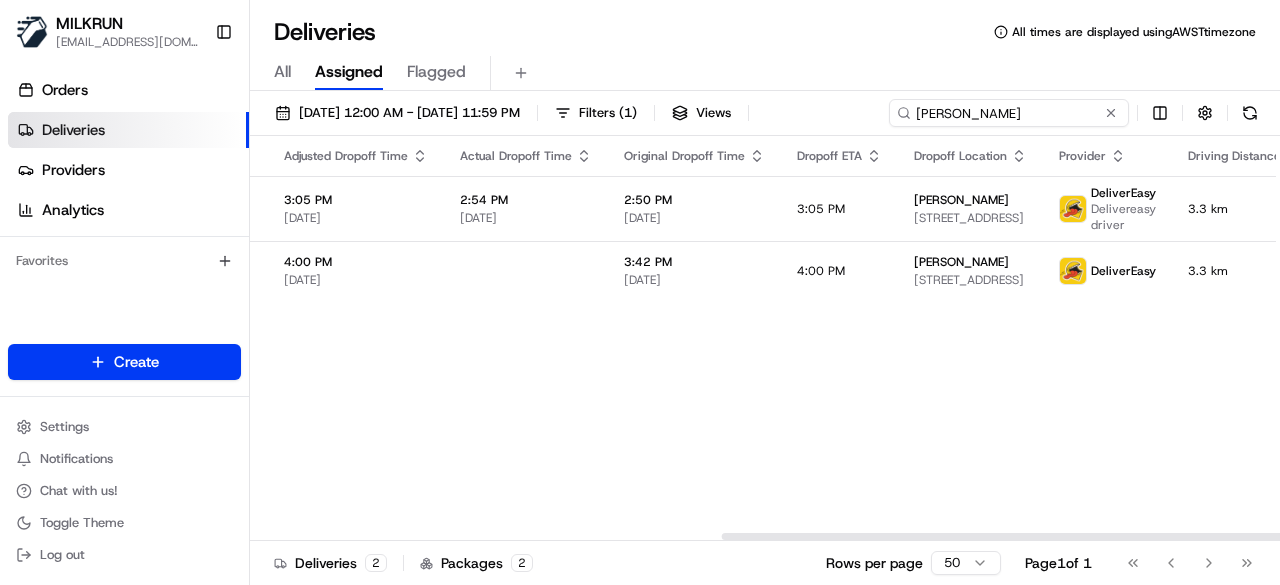 click on "Tokaniman Tebouaki" at bounding box center [1009, 113] 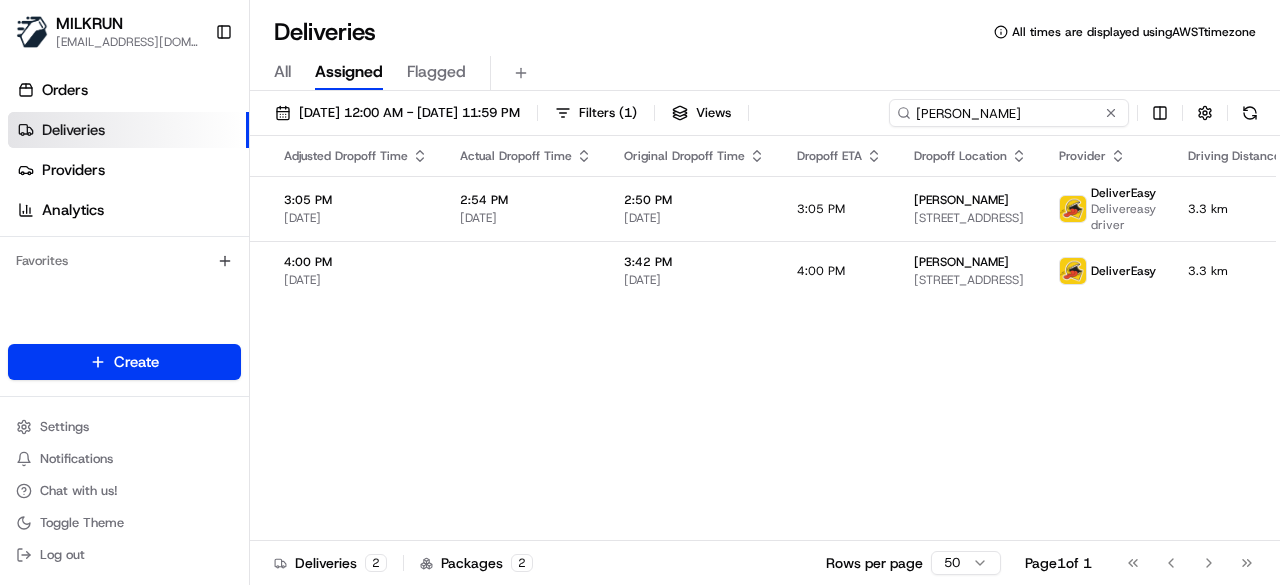 click on "Tokaniman Tebouaki" at bounding box center (1009, 113) 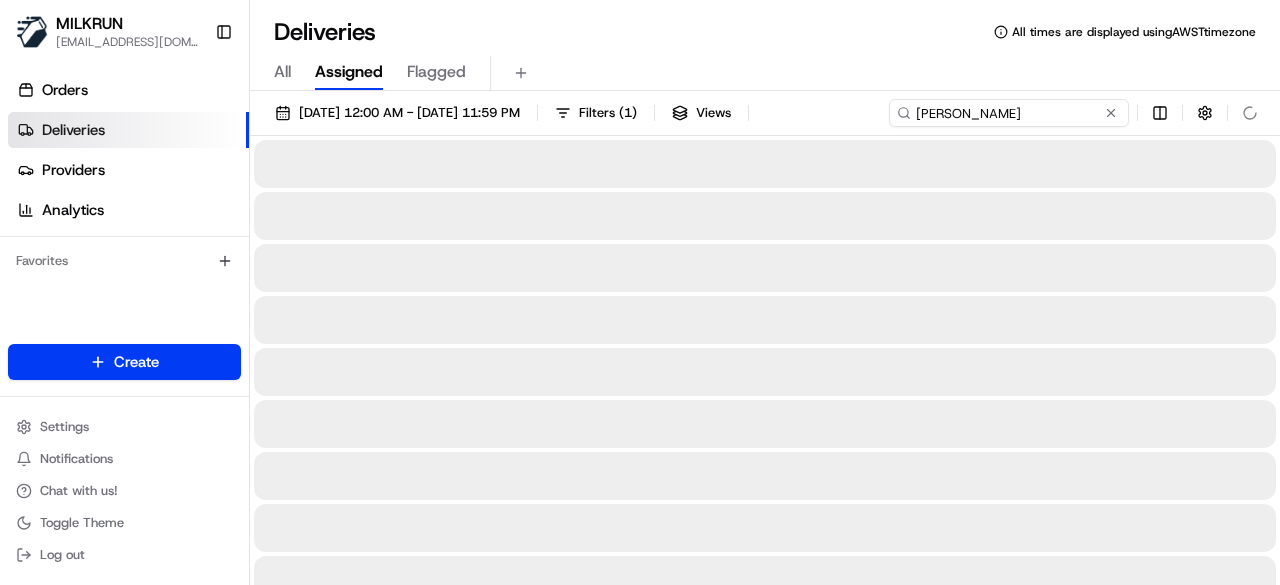 click on "Natalie  Okoko" at bounding box center (1009, 113) 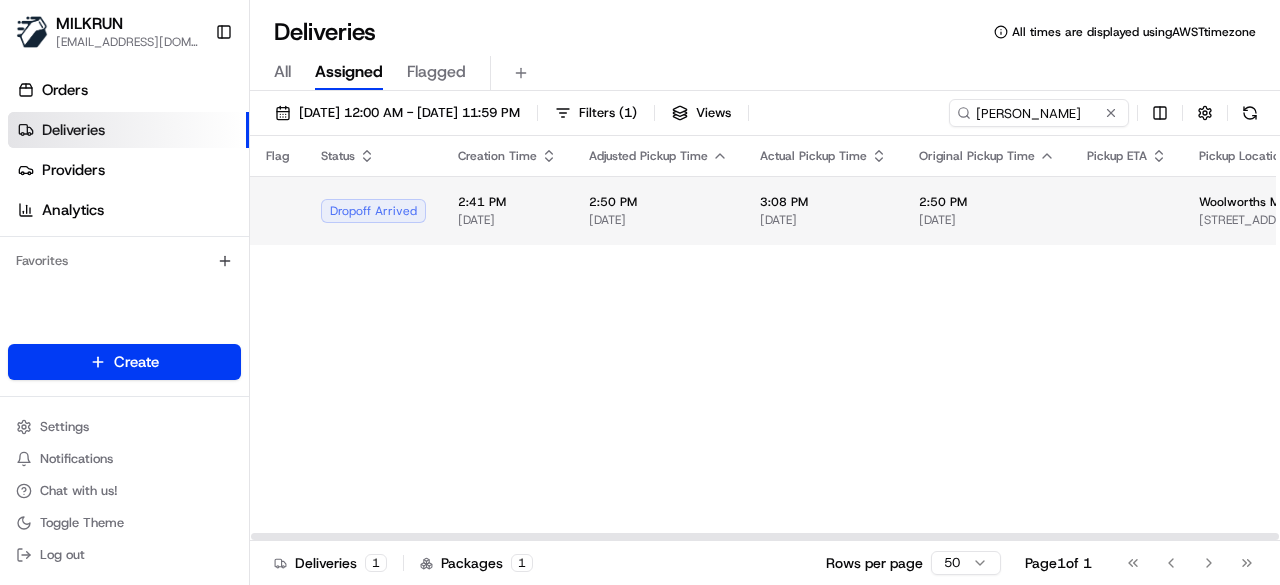 click on "[DATE]" at bounding box center (823, 220) 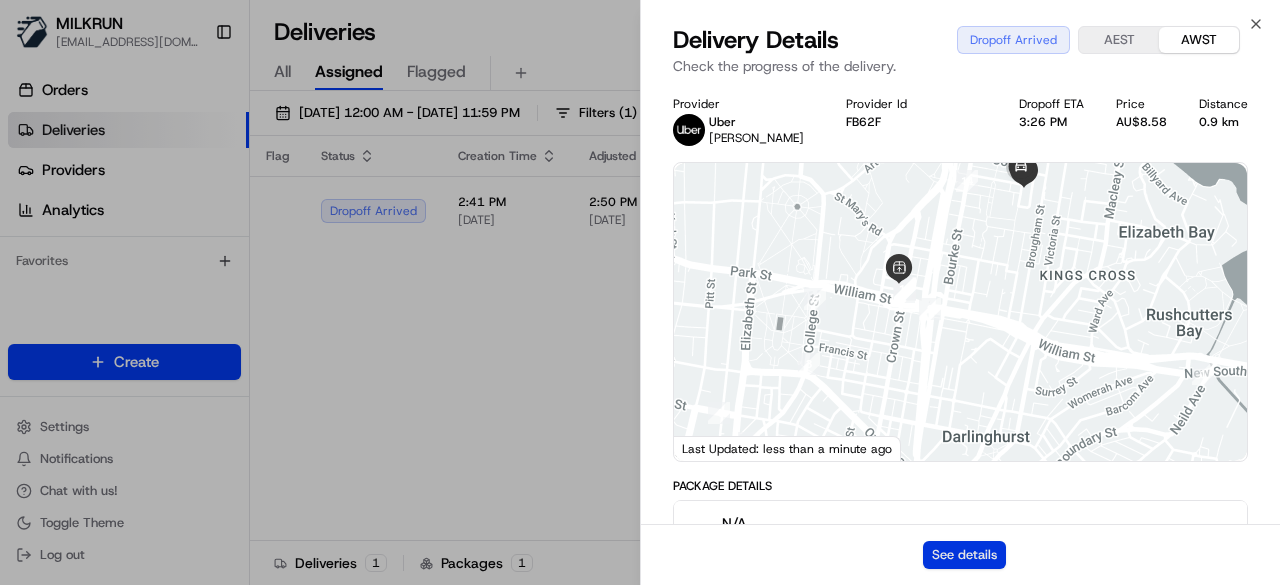 click on "See details" at bounding box center (964, 555) 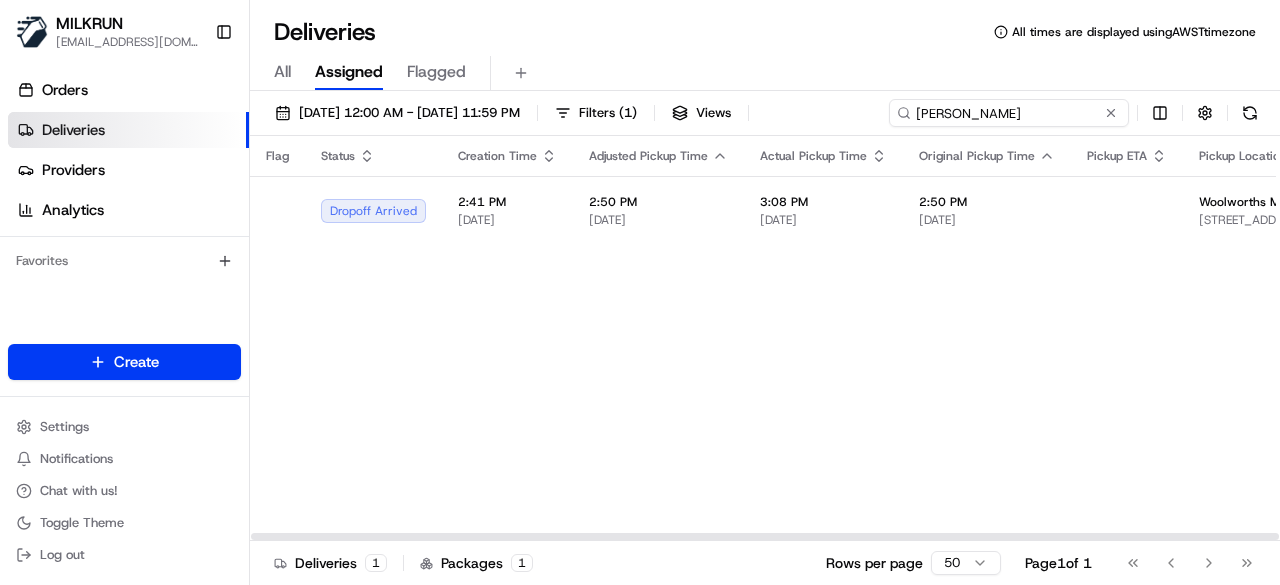 click on "Natalie Okoko" at bounding box center [1009, 113] 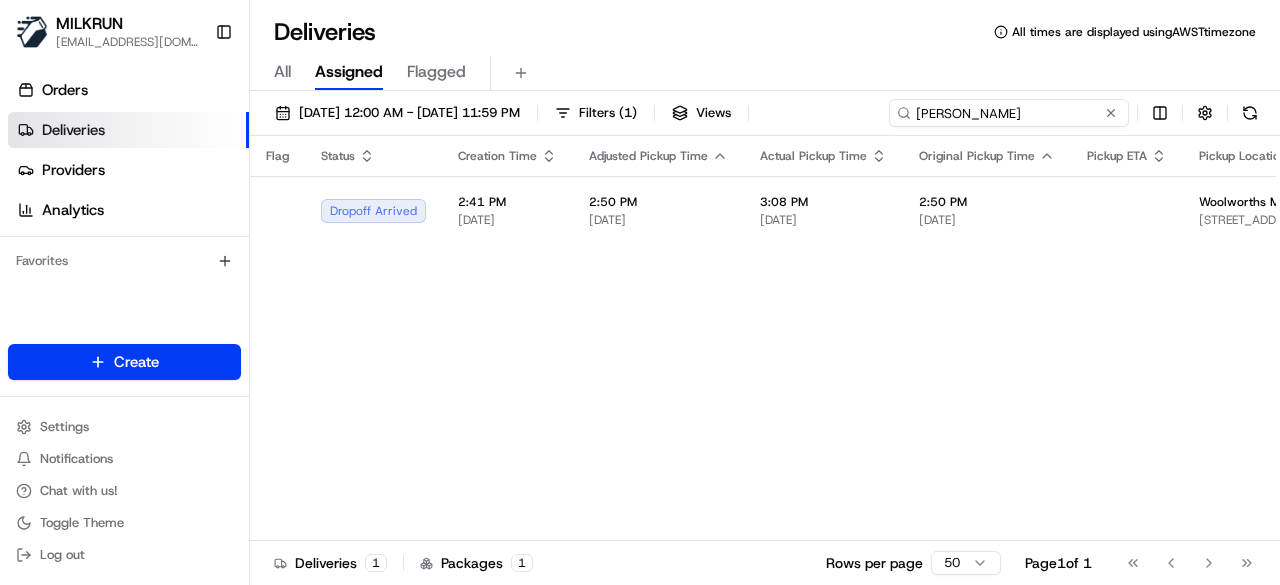 paste on "ALEXANDRE B." 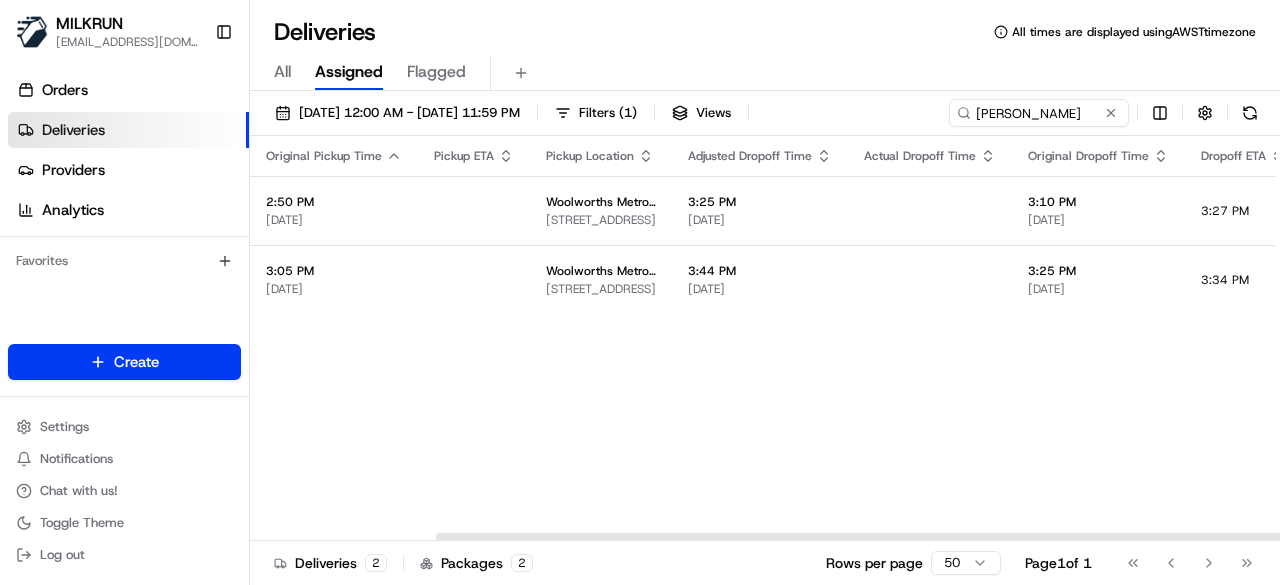 scroll, scrollTop: 0, scrollLeft: 0, axis: both 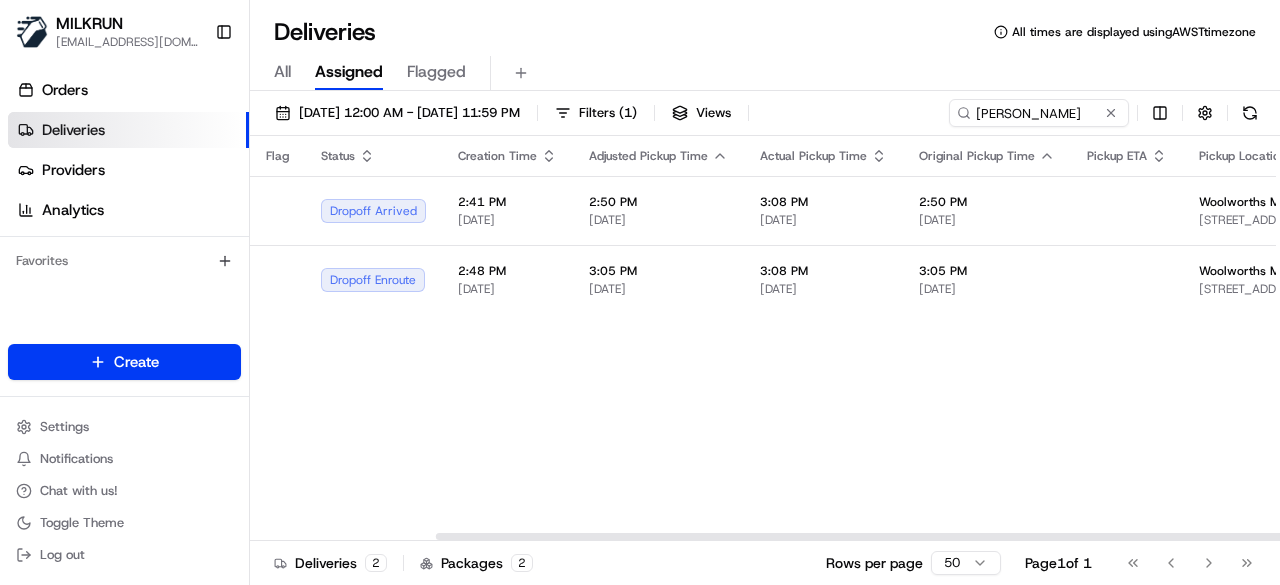 drag, startPoint x: 838, startPoint y: 535, endPoint x: 254, endPoint y: 3, distance: 789.98737 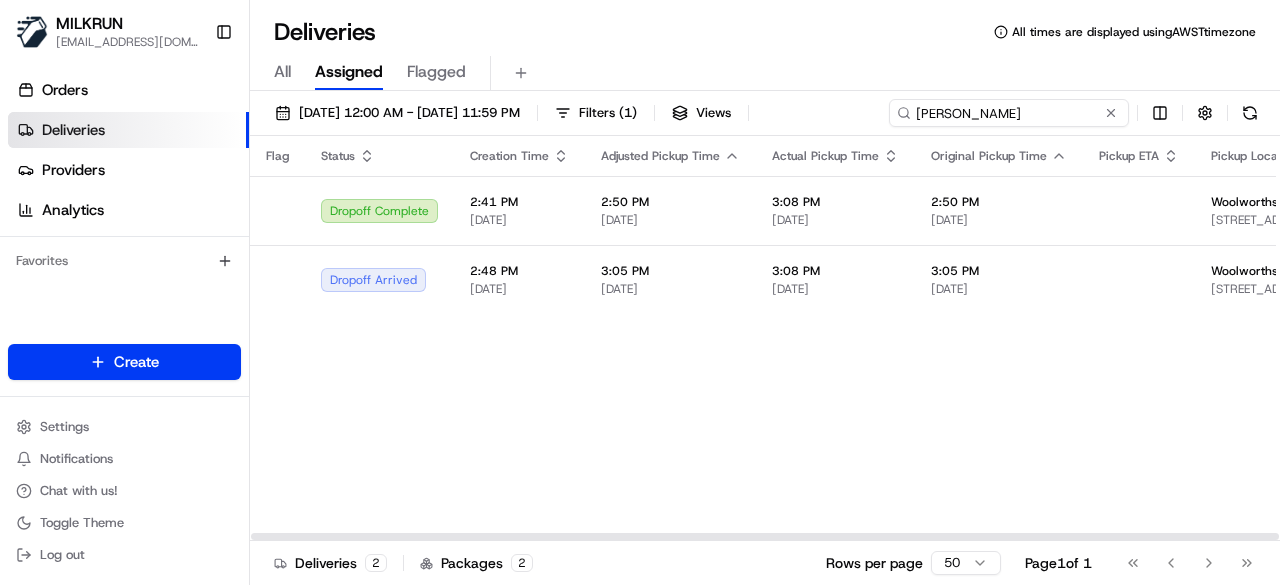 click on "ALEXANDRE B." at bounding box center [1009, 113] 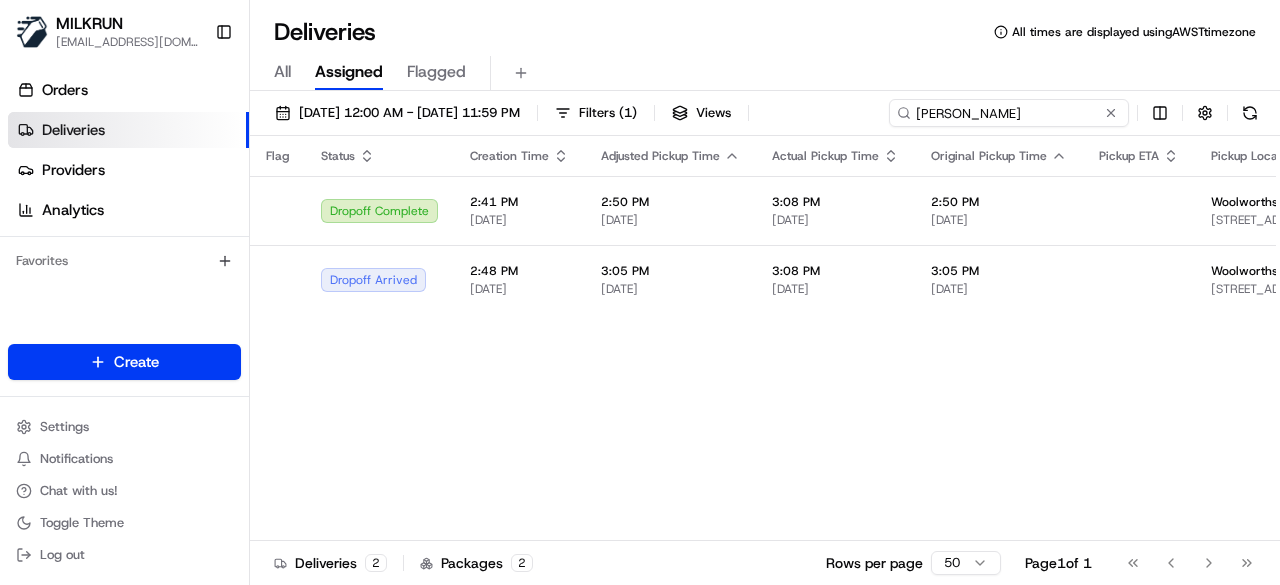 drag, startPoint x: 1054, startPoint y: 116, endPoint x: 738, endPoint y: 69, distance: 319.47614 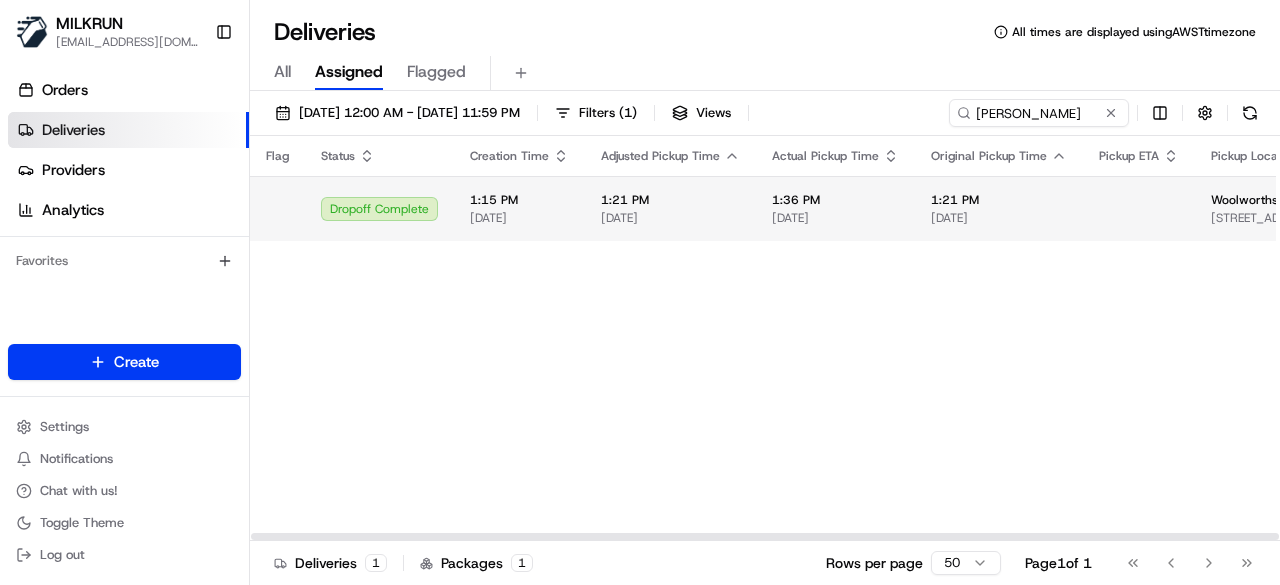 click on "[DATE]" at bounding box center (835, 218) 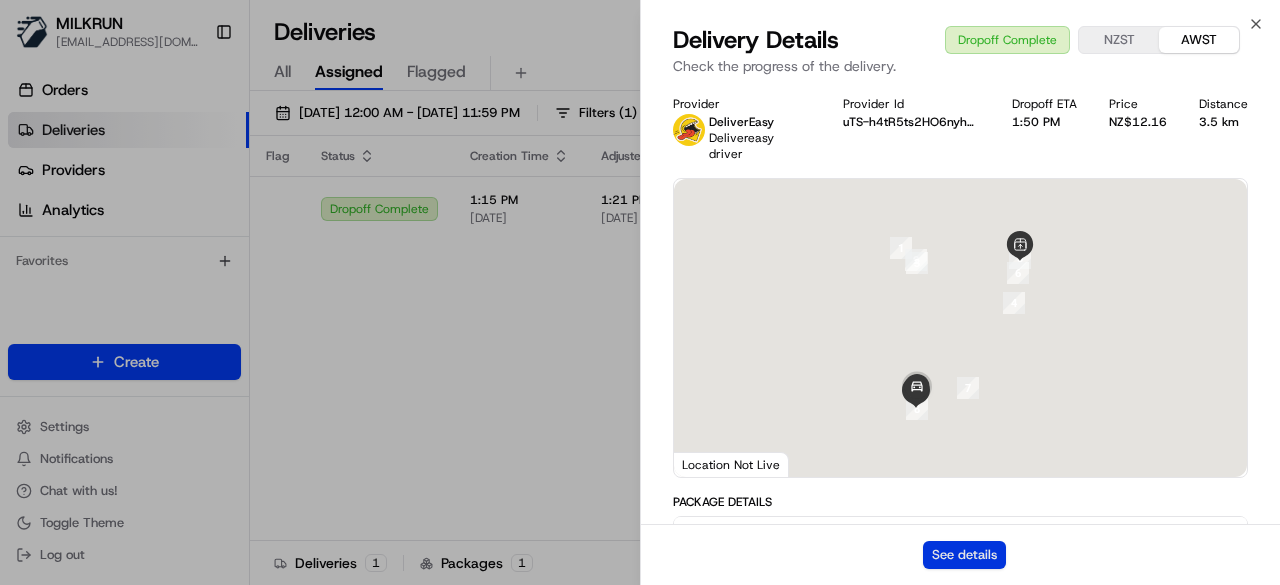 click on "See details" at bounding box center (964, 555) 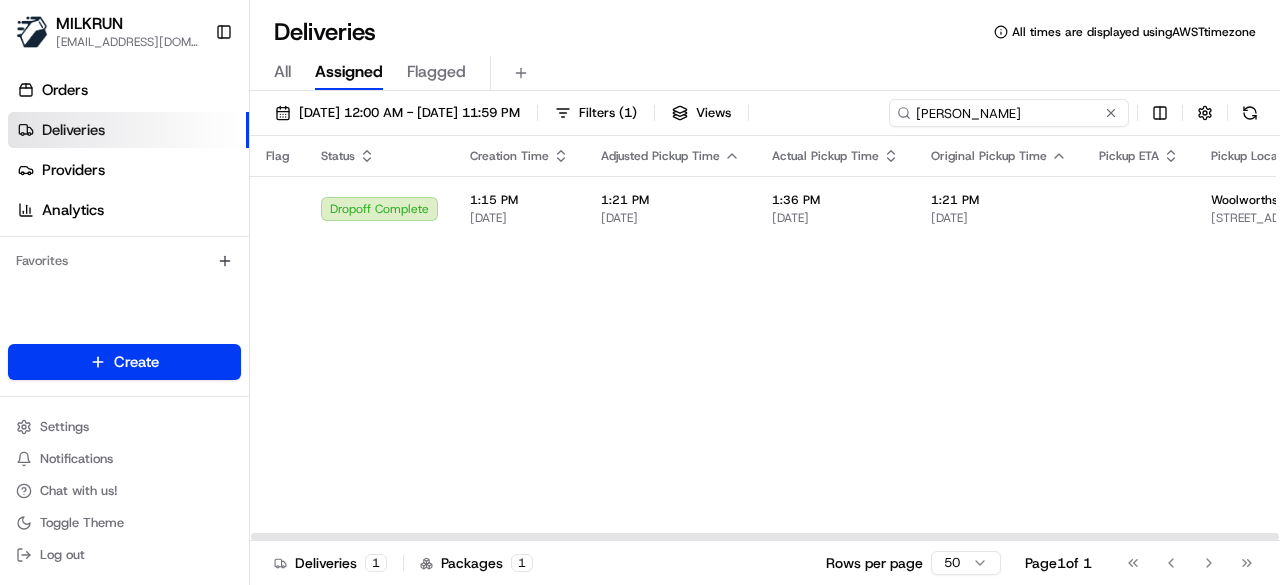 click on "Alexandria Boesley" at bounding box center [1009, 113] 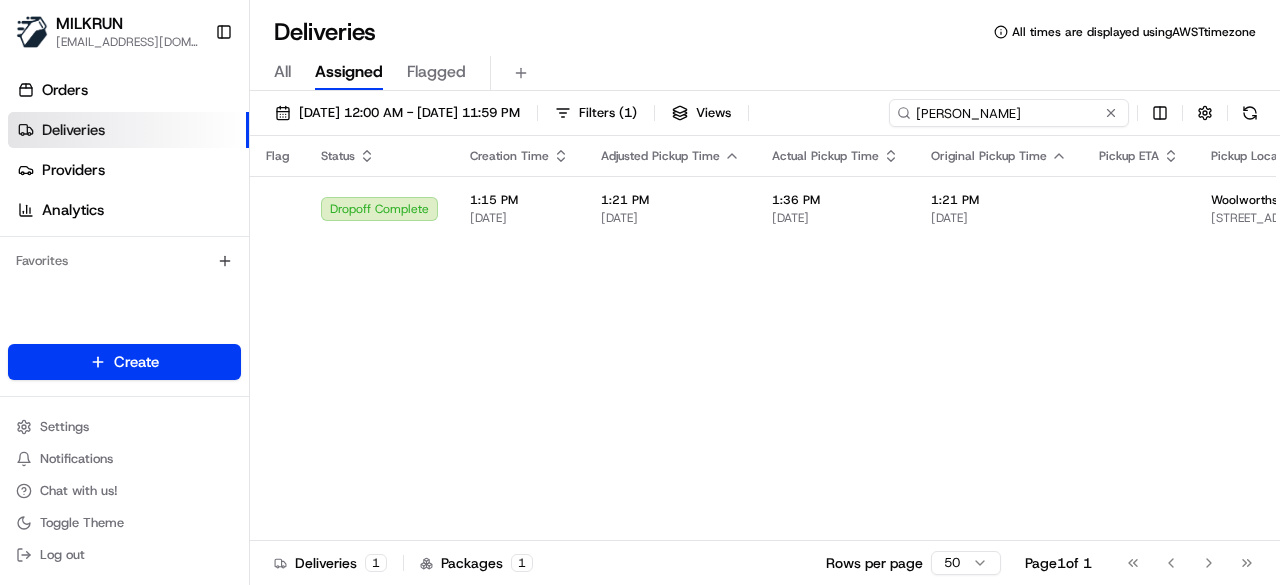 paste on "Damien Boodhun" 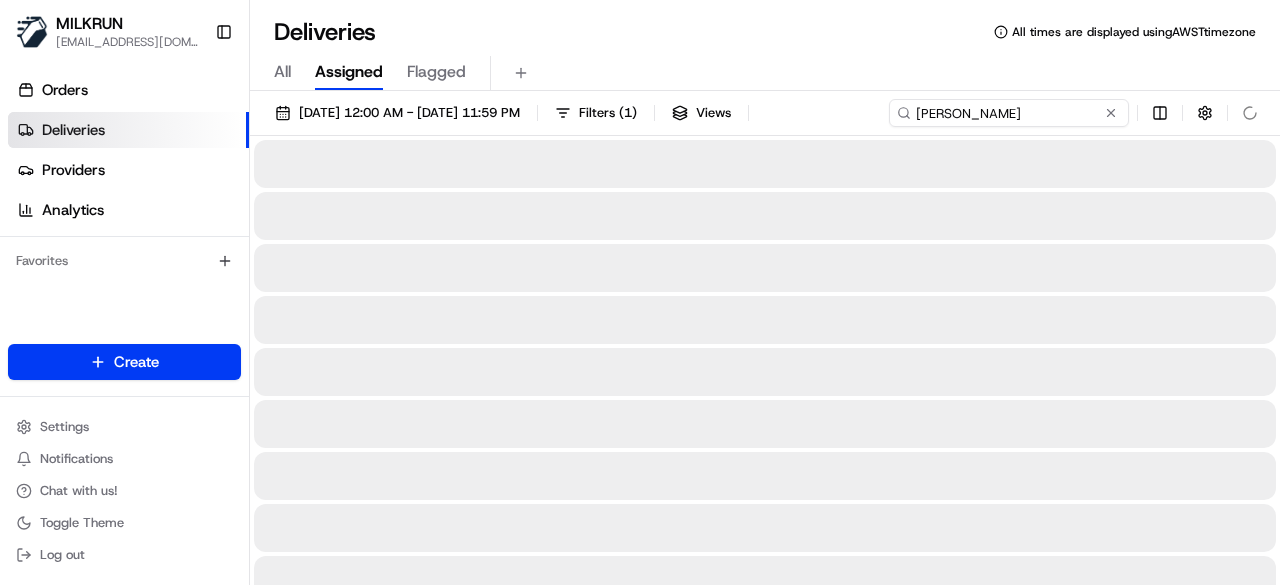 click on "Damien Boodhun" at bounding box center [1009, 113] 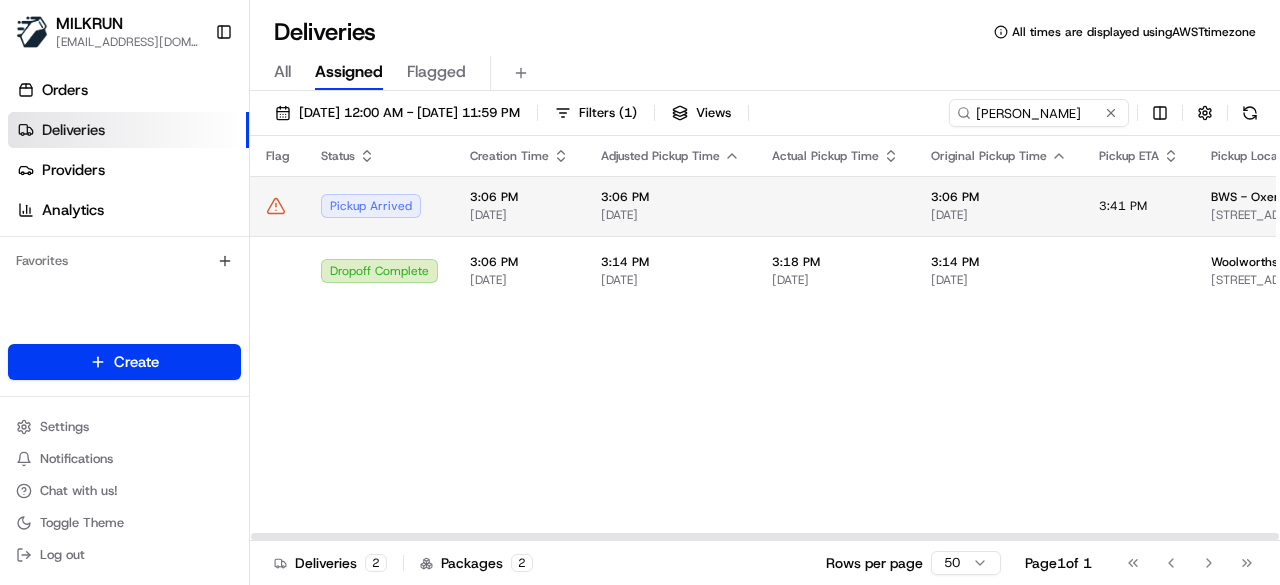 click on "Pickup Arrived" at bounding box center (379, 206) 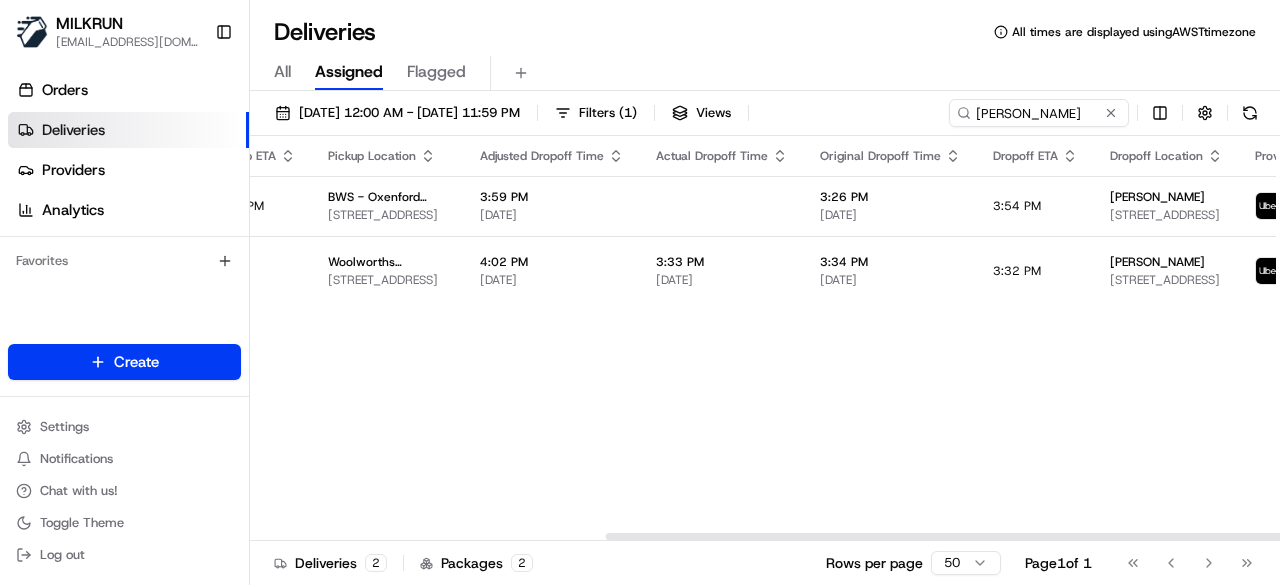 scroll, scrollTop: 0, scrollLeft: 960, axis: horizontal 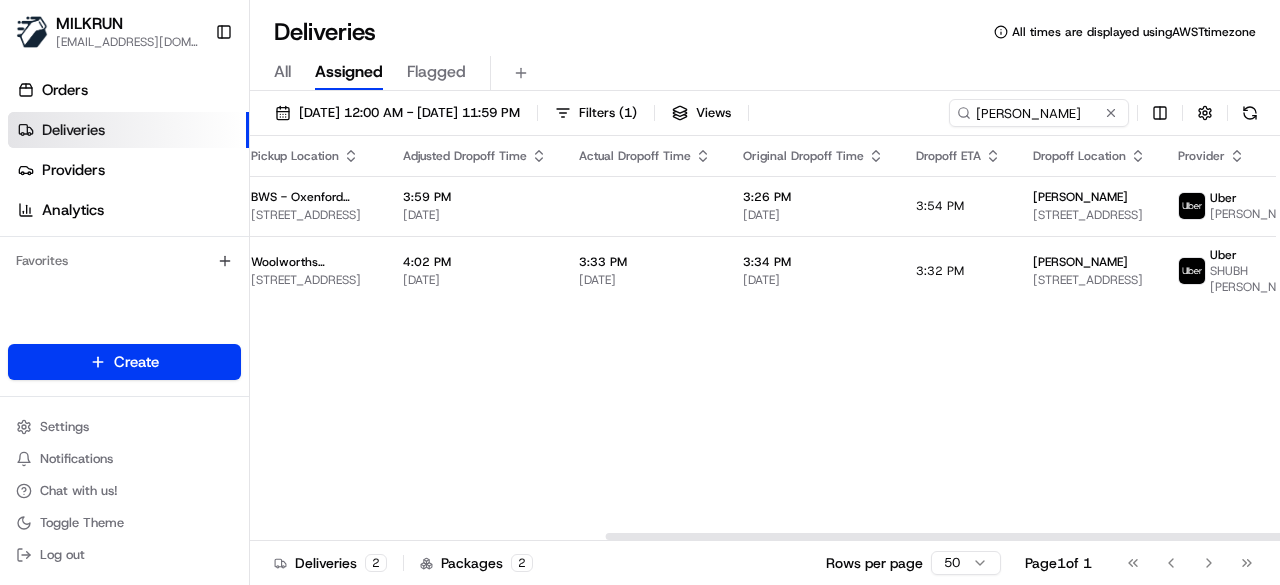 drag, startPoint x: 864, startPoint y: 536, endPoint x: 1279, endPoint y: 505, distance: 416.15622 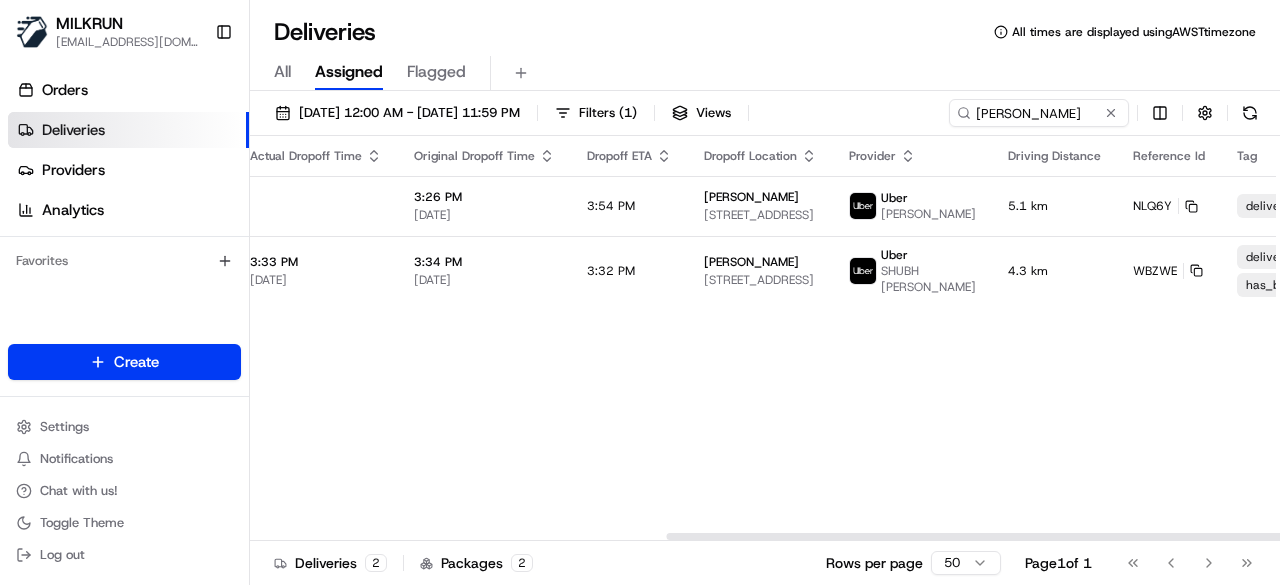 scroll, scrollTop: 0, scrollLeft: 1350, axis: horizontal 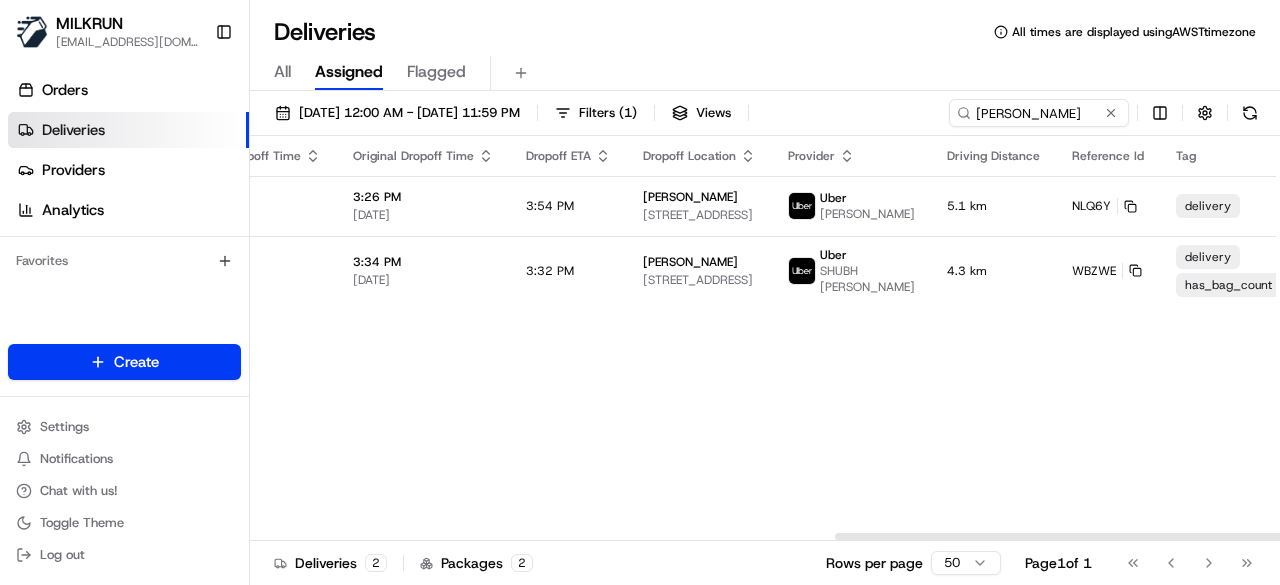 drag, startPoint x: 1094, startPoint y: 535, endPoint x: 1279, endPoint y: 411, distance: 222.71281 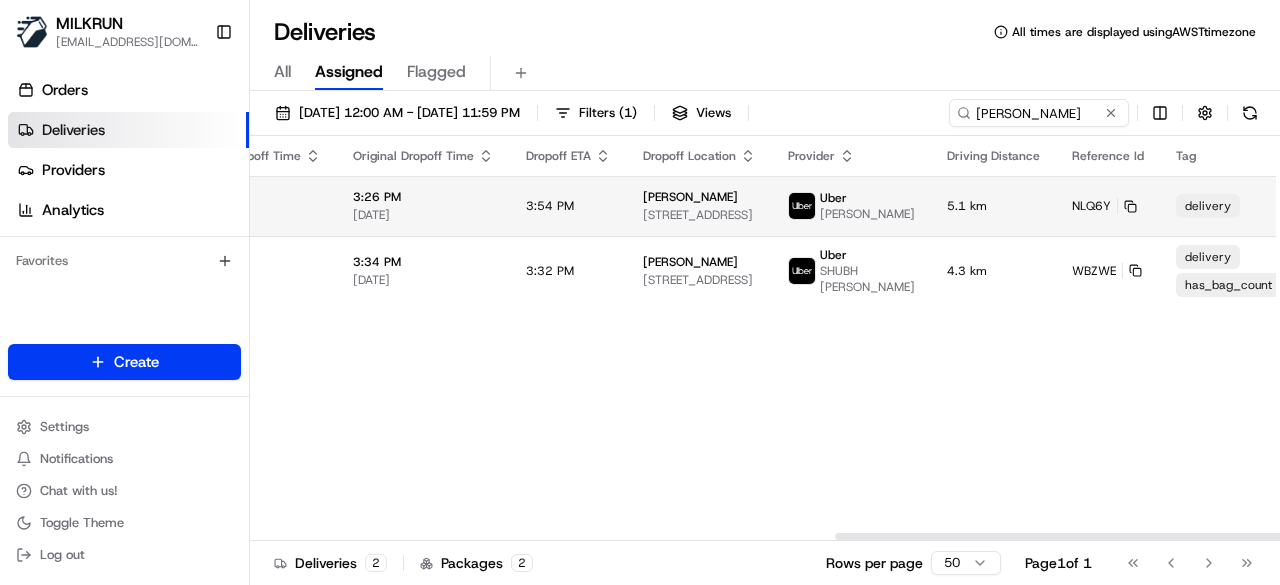 click on "MILKRUN kperera1@woolworths.com.au Toggle Sidebar Orders Deliveries Providers Analytics Favorites Main Menu Members & Organization Organization Users Roles Preferences Customization Tracking Orchestration Automations Locations Pickup Locations Dropoff Locations AI Support Call Agent Billing Billing Refund Requests Integrations Notification Triggers Webhooks API Keys Request Logs Create Settings Notifications Chat with us! Toggle Theme Log out Deliveries All times are displayed using  AWST  timezone All Assigned Flagged 15/07/2025 12:00 AM - 22/07/2025 11:59 PM Filters ( 1 ) Views Damien Boodhun Flag Status Creation Time Adjusted Pickup Time Actual Pickup Time Original Pickup Time Pickup ETA Pickup Location Adjusted Dropoff Time Actual Dropoff Time Original Dropoff Time Dropoff ETA Dropoff Location Provider Driving Distance Reference Id Tag Action Pickup Arrived 3:06 PM 15/07/2025 3:06 PM 15/07/2025 3:06 PM 15/07/2025 3:41 PM BWS - Oxenford Drive BWS 3:59 PM 15/07/2025 3:26 PM 15/07/2025 Uber 2" at bounding box center [640, 292] 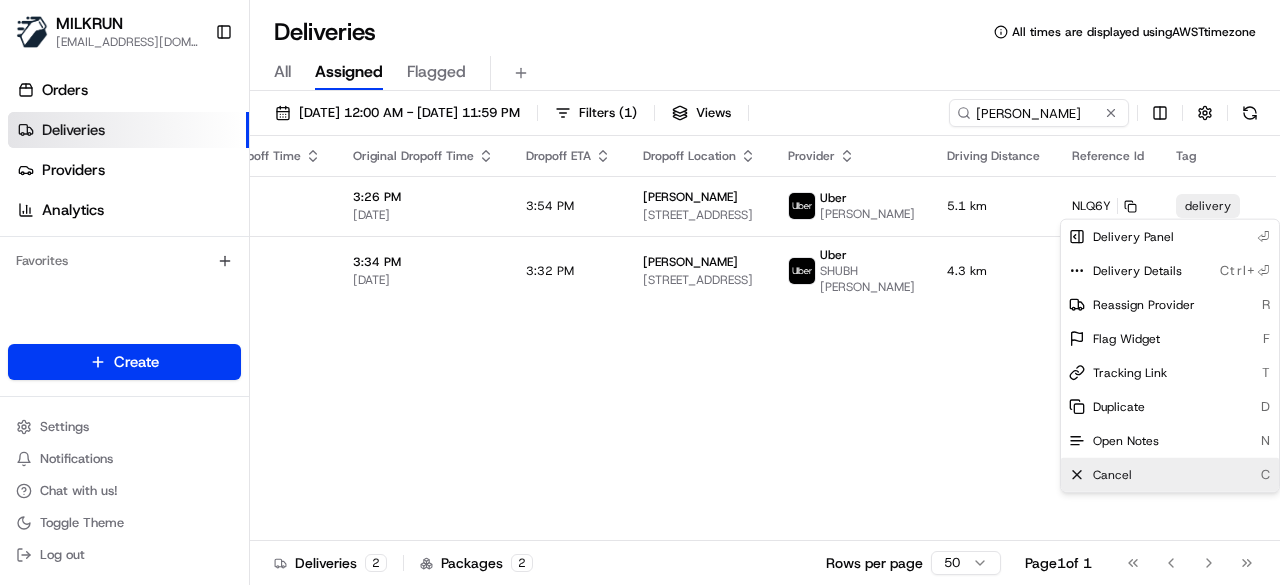 click on "Cancel C" at bounding box center (1170, 475) 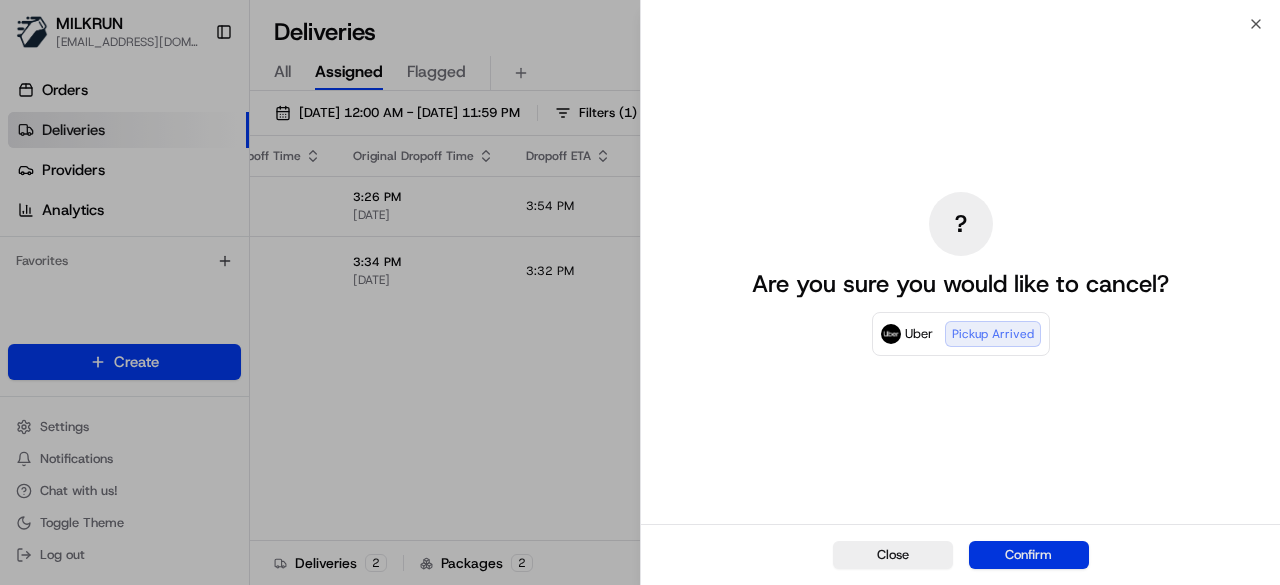 click on "Confirm" at bounding box center [1029, 555] 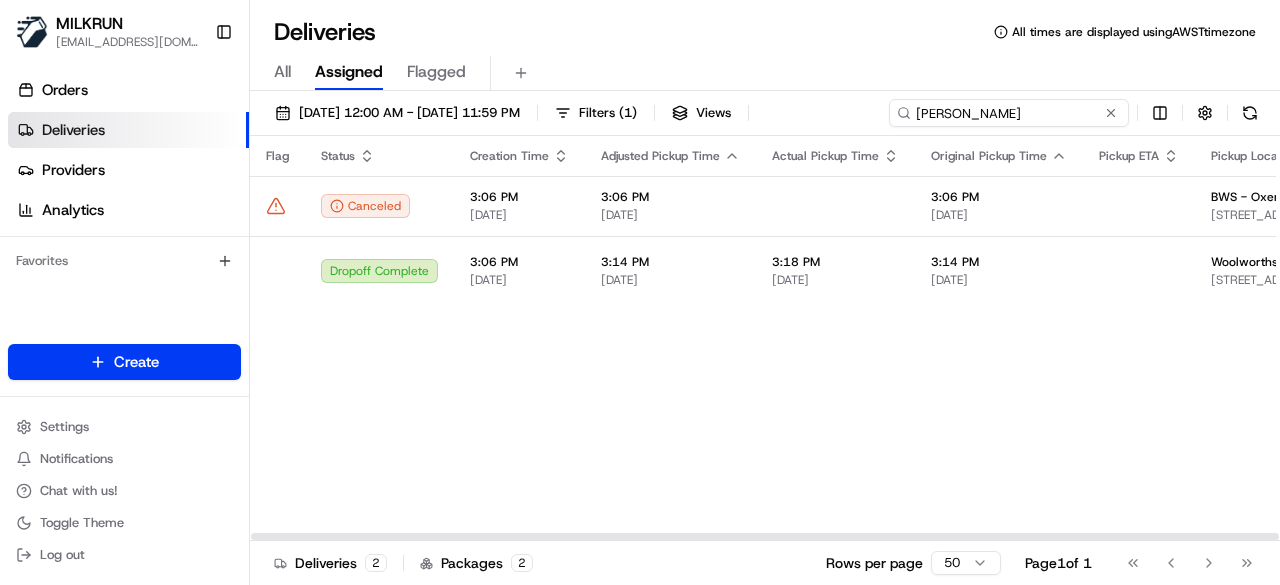 click on "Damien Boodhun" at bounding box center (1009, 113) 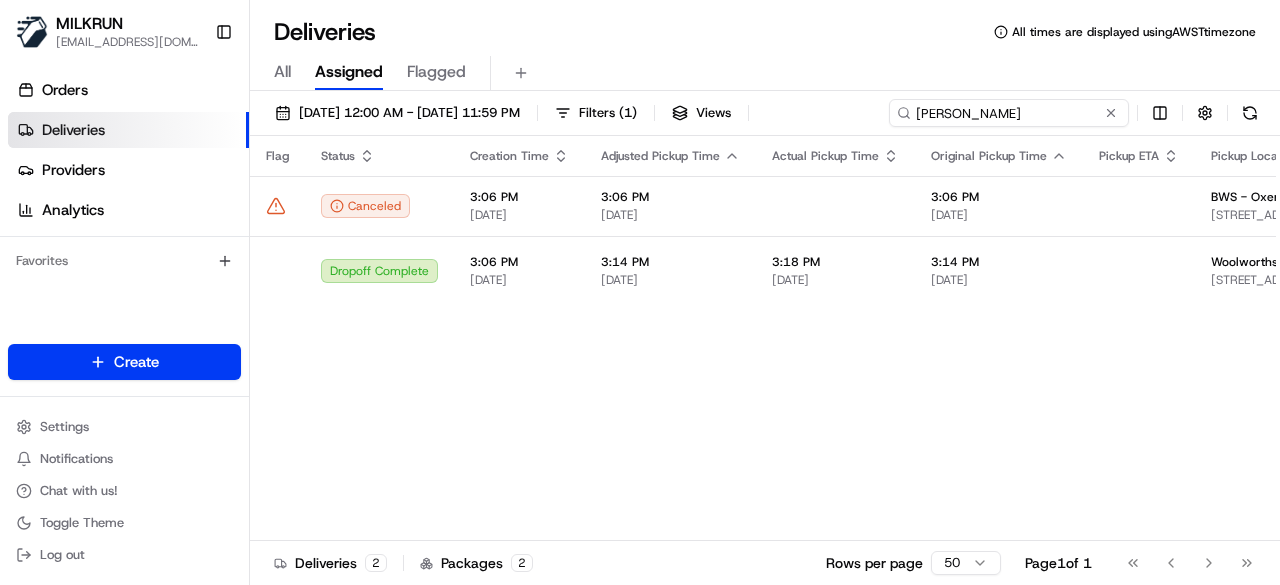 click on "Damien Boodhun" at bounding box center [1009, 113] 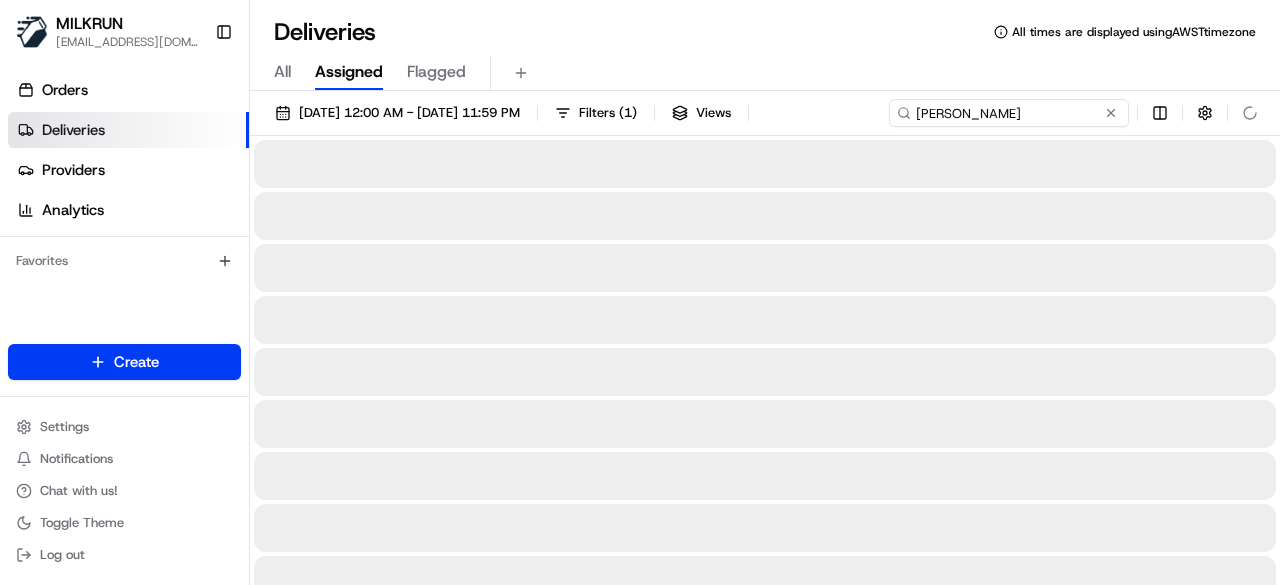 click on "Nicole mclauchlan" at bounding box center (1009, 113) 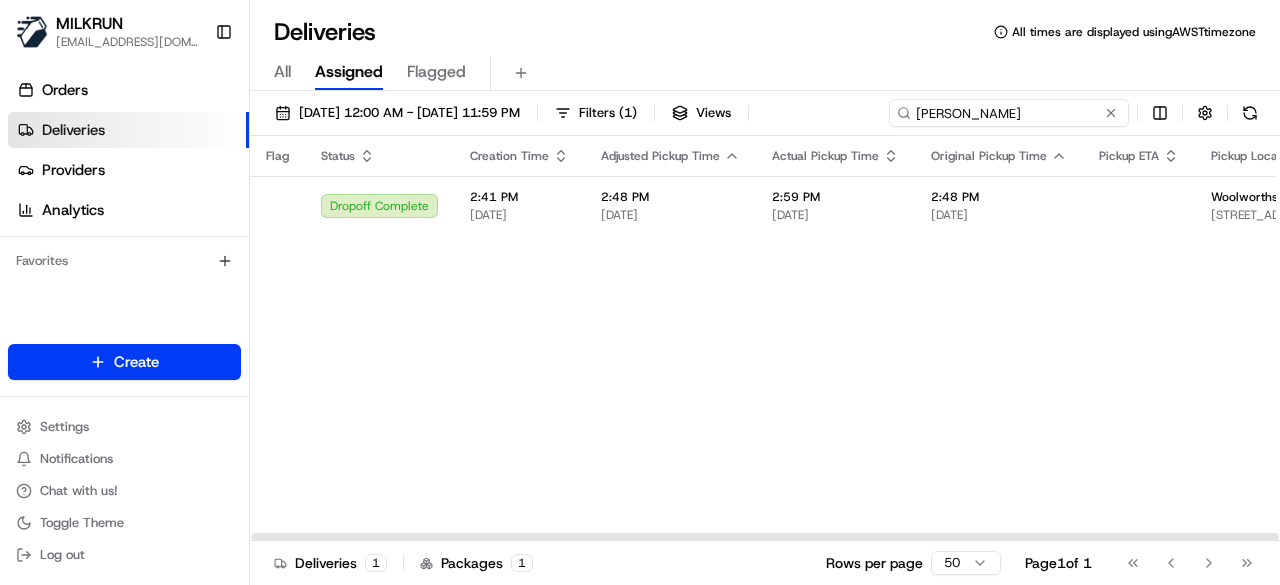 click on "Nicole mclauchlan" at bounding box center (1009, 113) 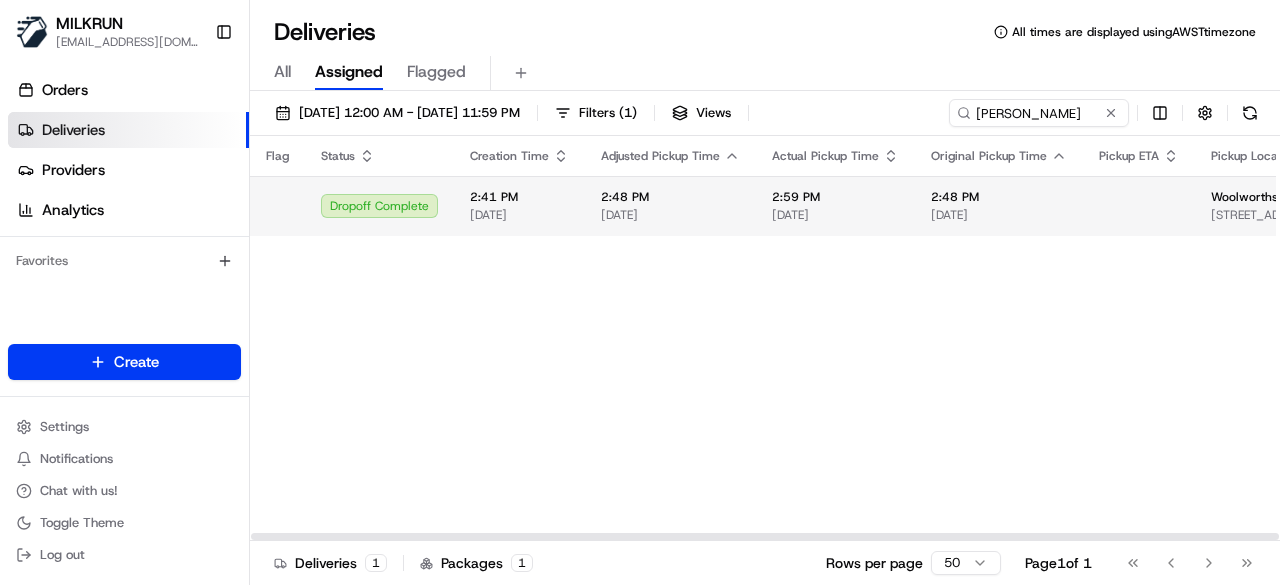 click on "2:48 PM" at bounding box center (999, 197) 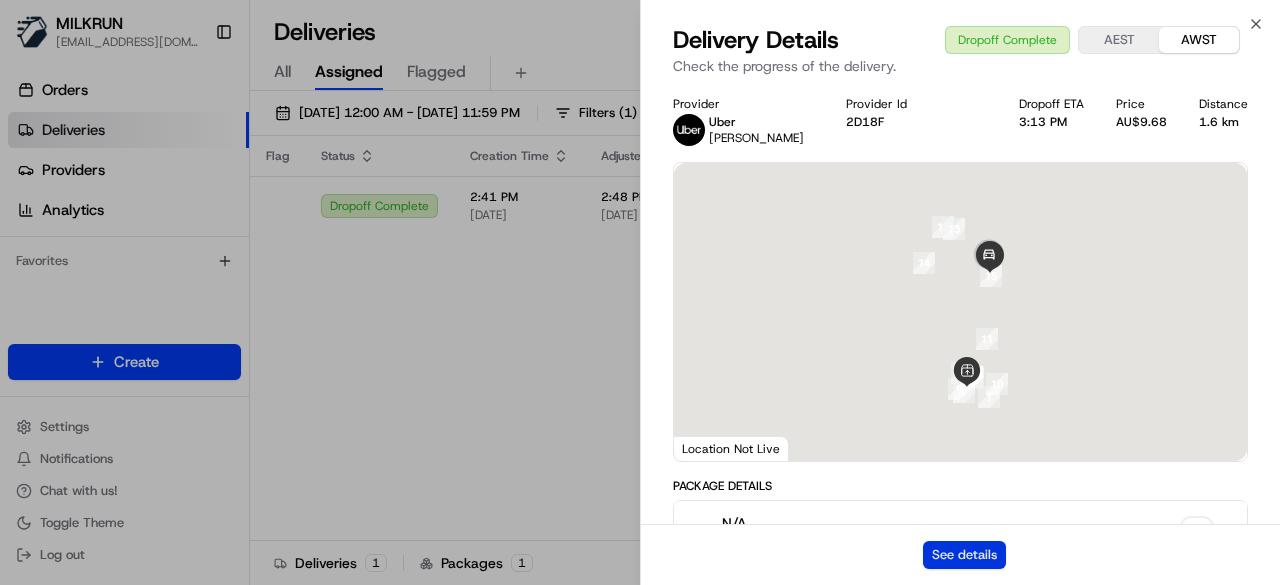 click on "See details" at bounding box center (964, 555) 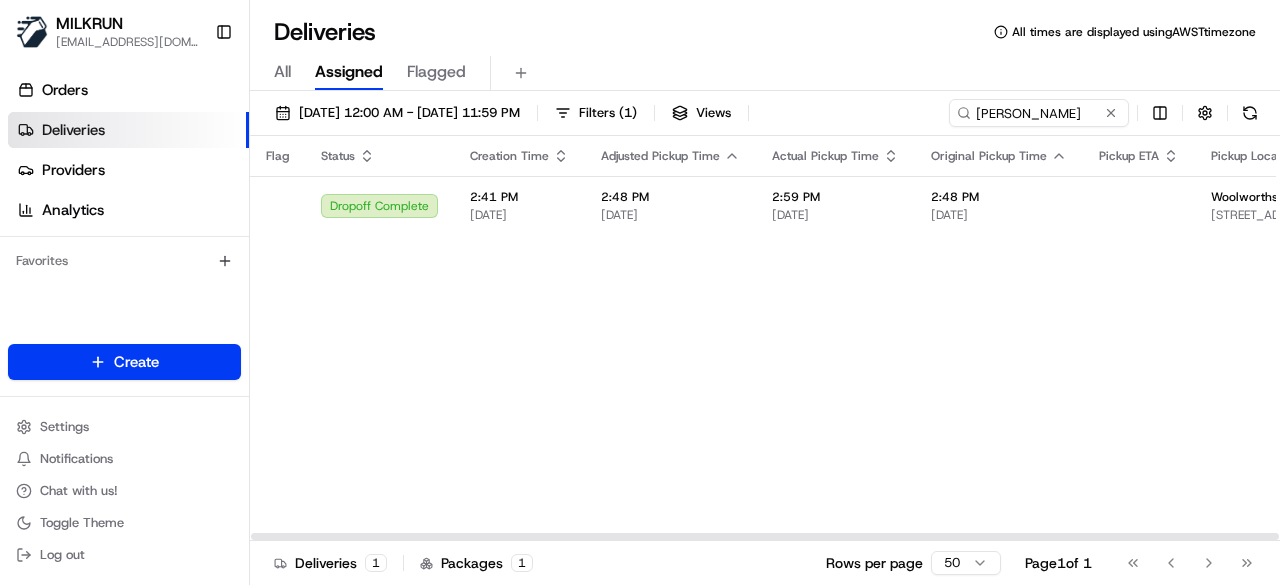 click on "15/07/2025 12:00 AM - 22/07/2025 11:59 PM Filters ( 1 ) Views Nicole mclauchlan" at bounding box center [765, 117] 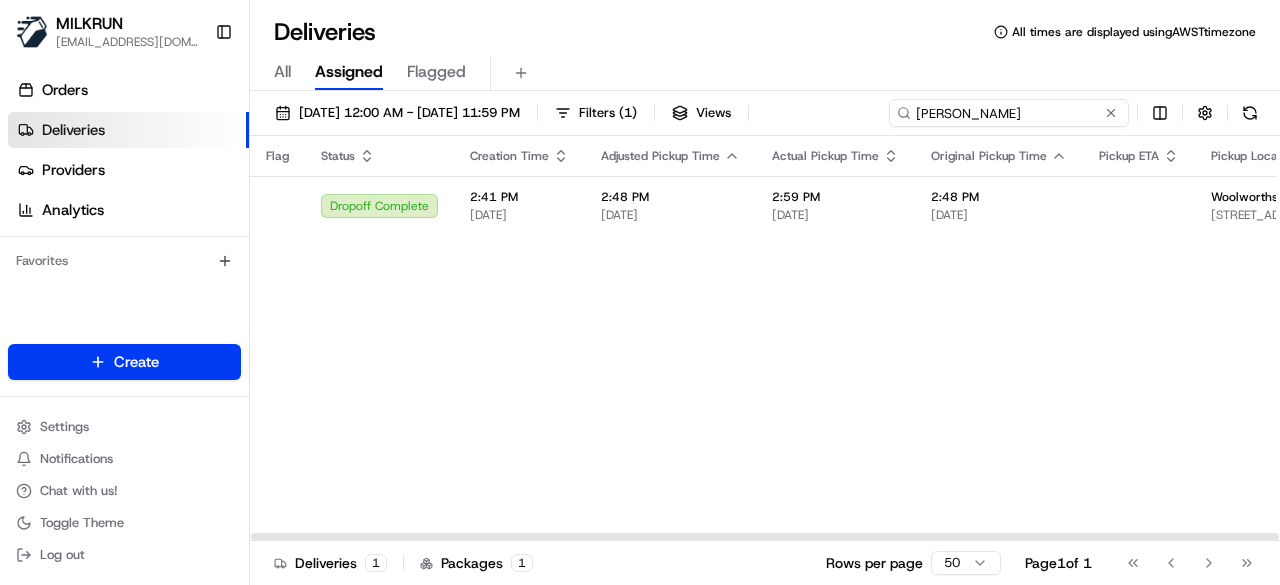 click on "Nicole mclauchlan" at bounding box center (1009, 113) 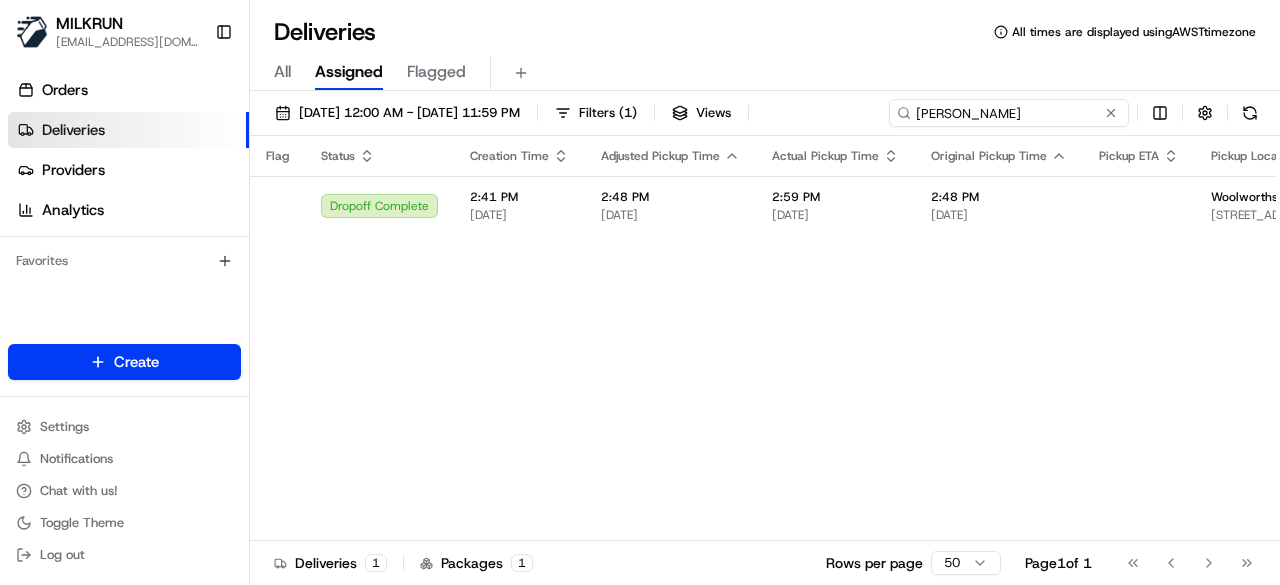 click on "Nicole mclauchlan" at bounding box center [1009, 113] 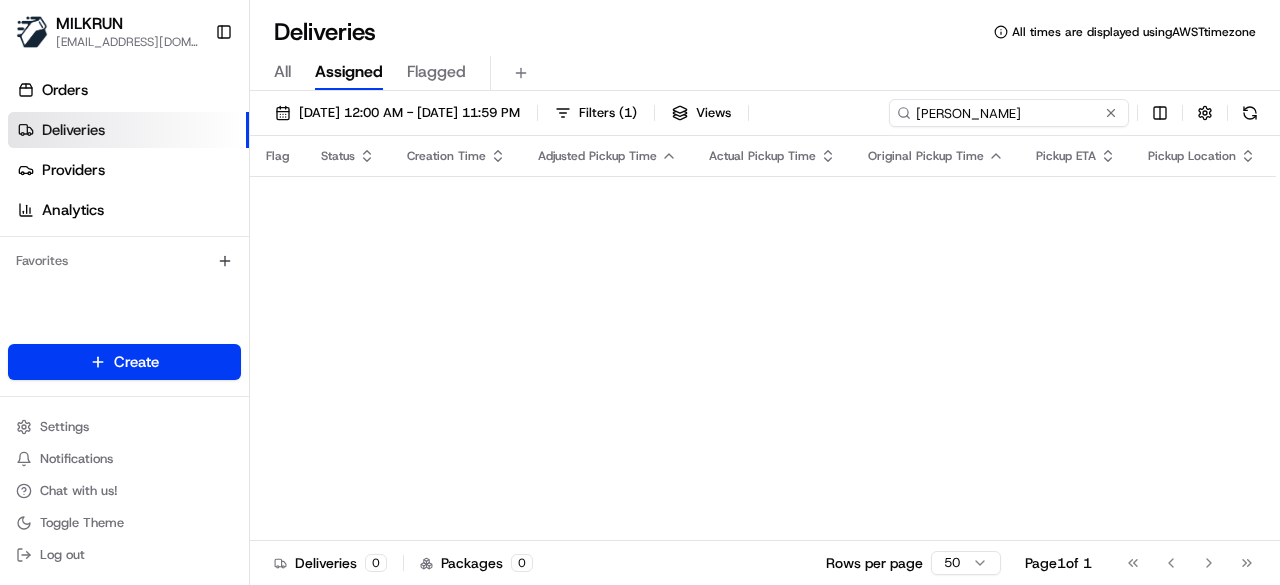click on "Puneet Bajaj" at bounding box center (1009, 113) 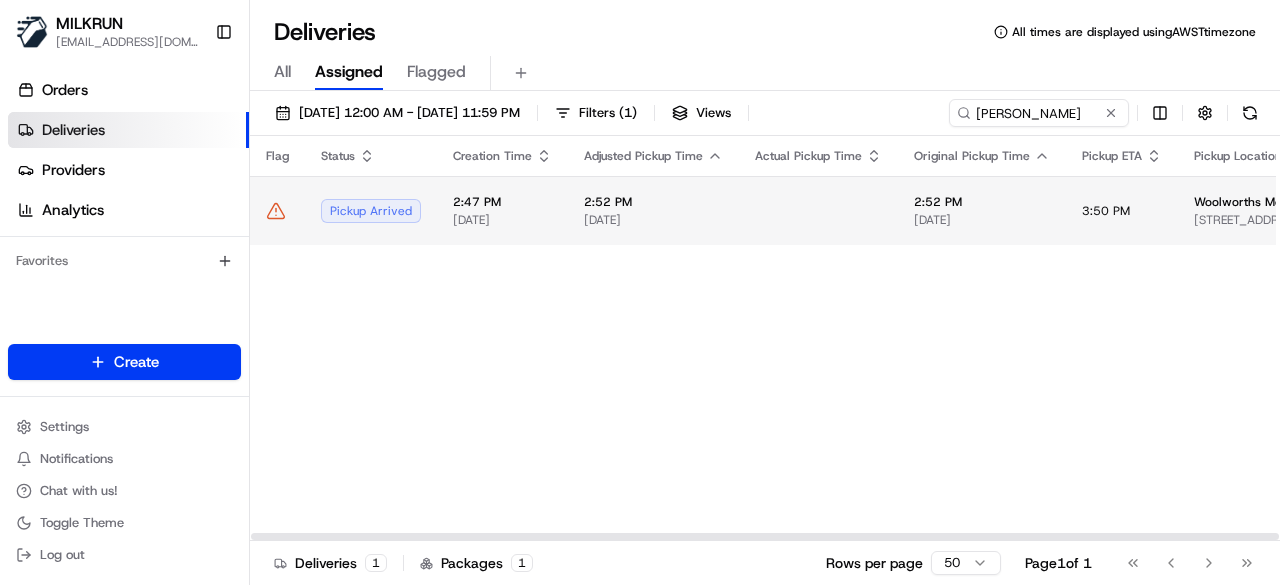 click at bounding box center [818, 210] 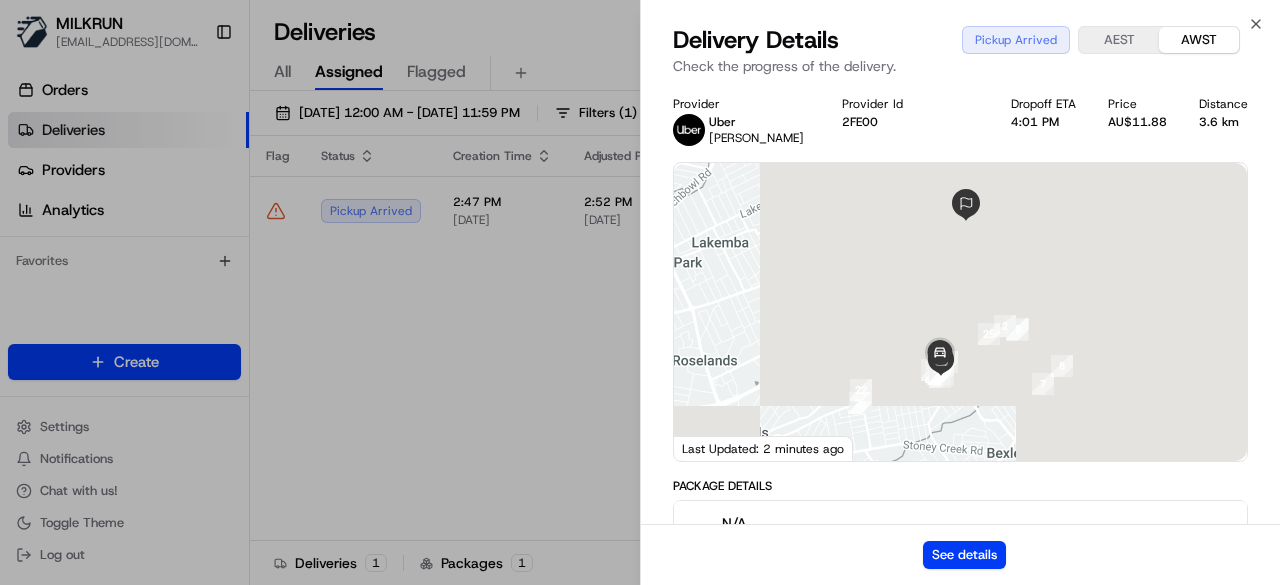 click on "See details" at bounding box center (960, 554) 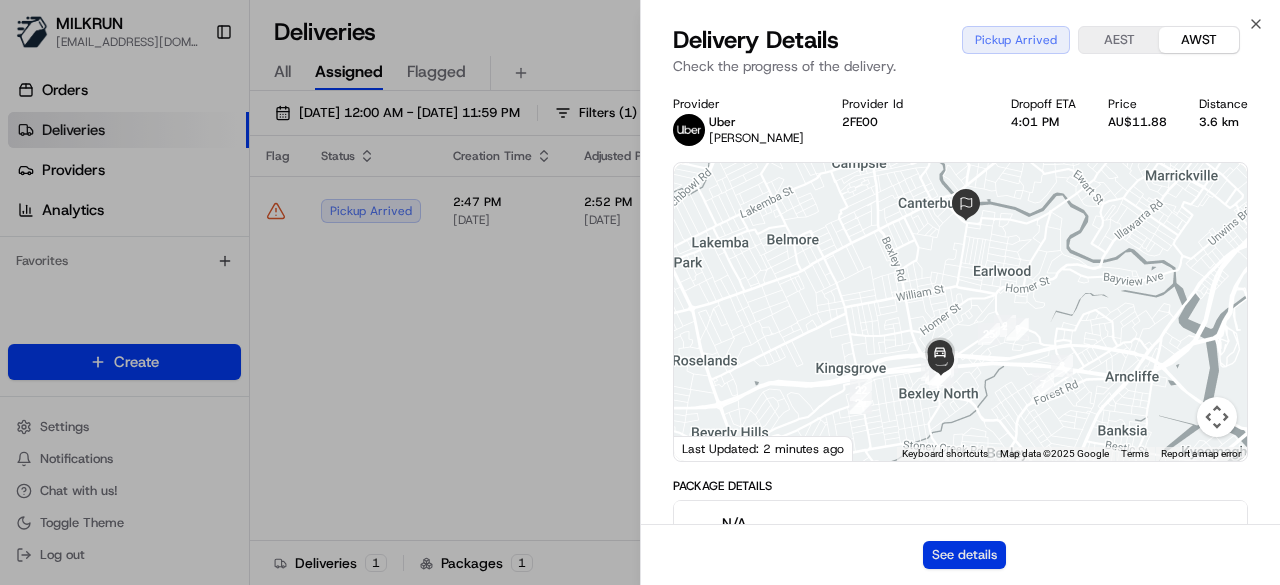 click on "See details" at bounding box center [964, 555] 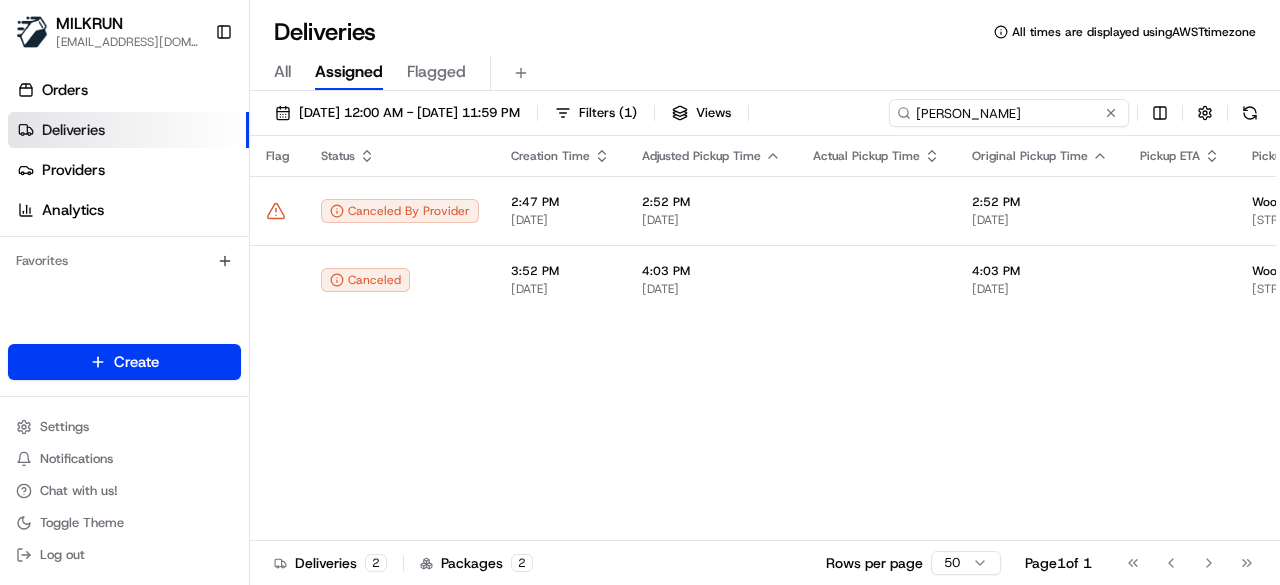 drag, startPoint x: 912, startPoint y: 103, endPoint x: 619, endPoint y: 59, distance: 296.28534 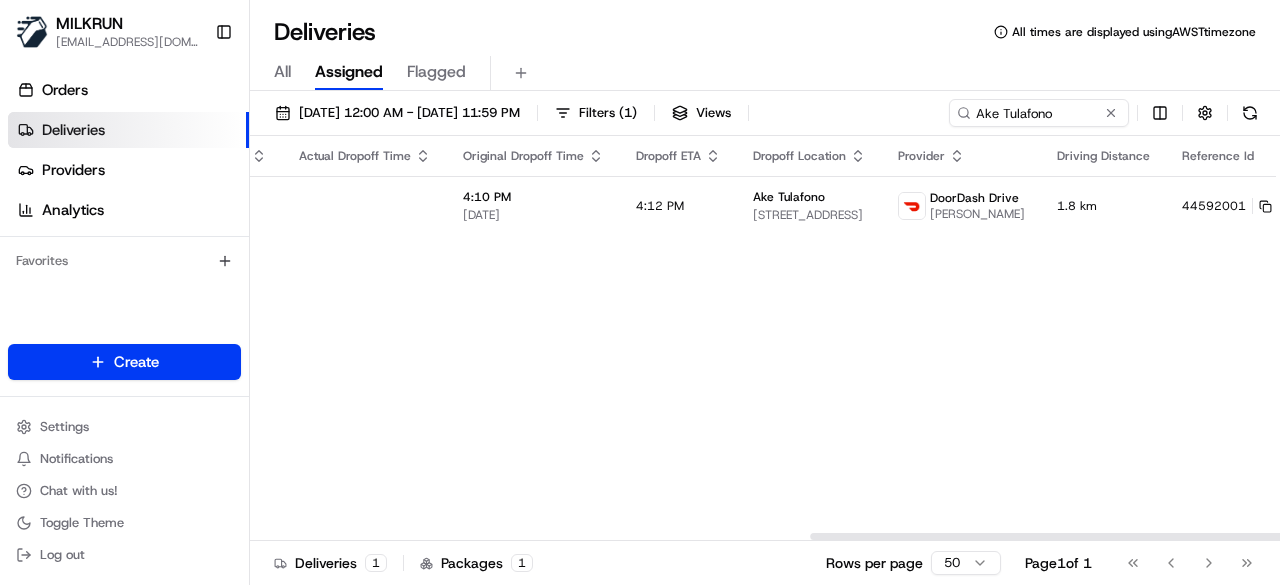 scroll, scrollTop: 0, scrollLeft: 1359, axis: horizontal 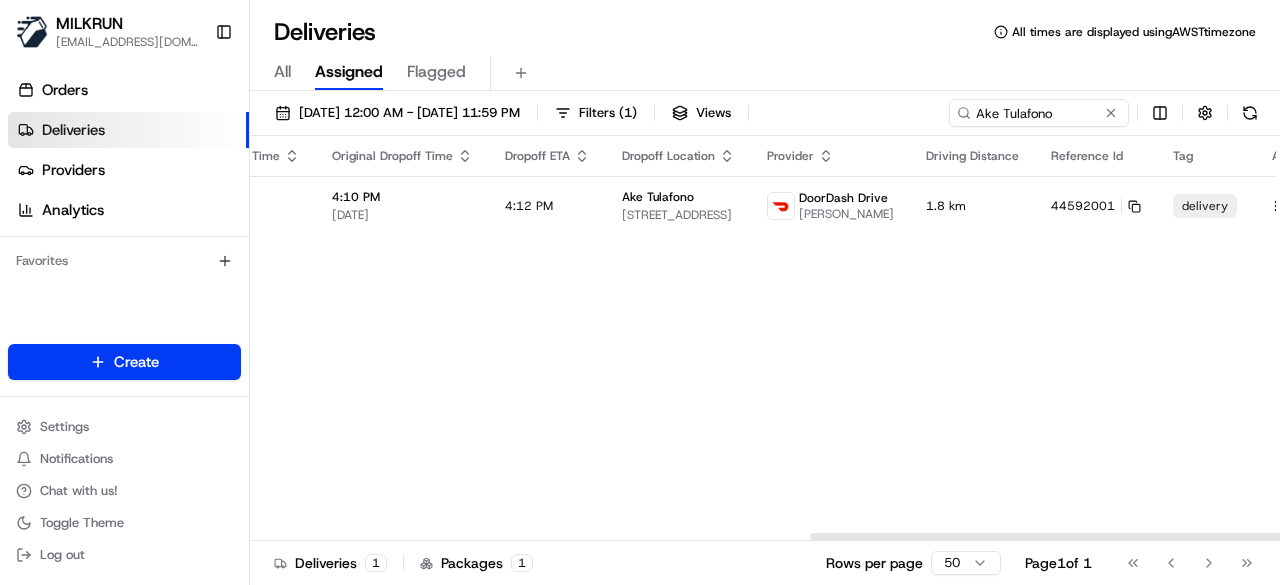 drag, startPoint x: 746, startPoint y: 531, endPoint x: 1191, endPoint y: 531, distance: 445 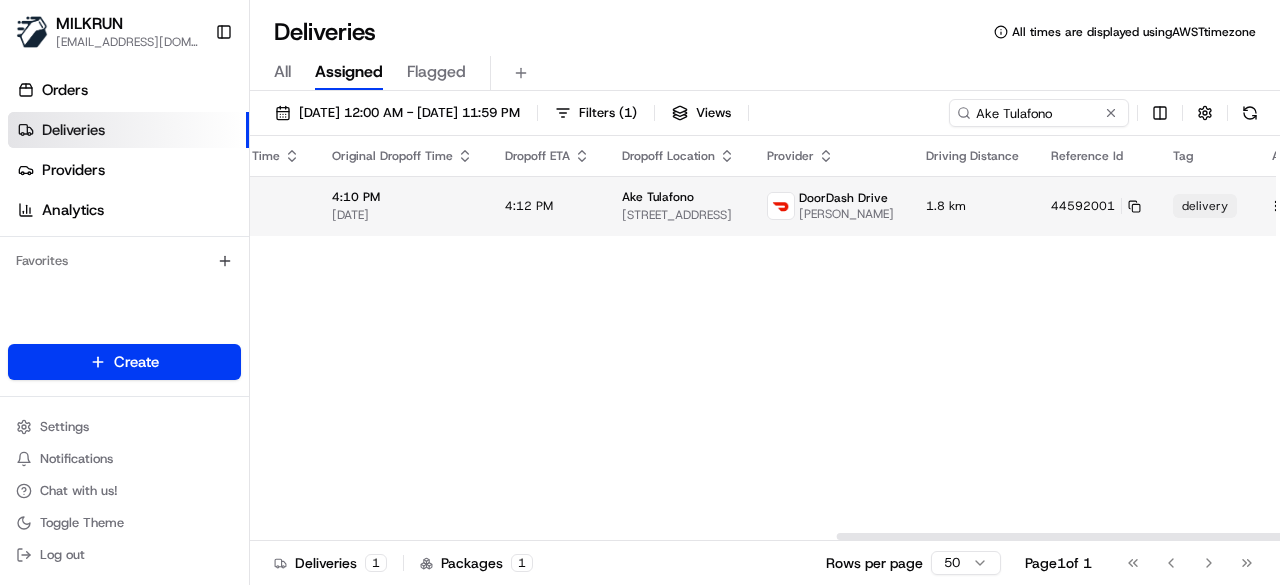 click at bounding box center (1290, 206) 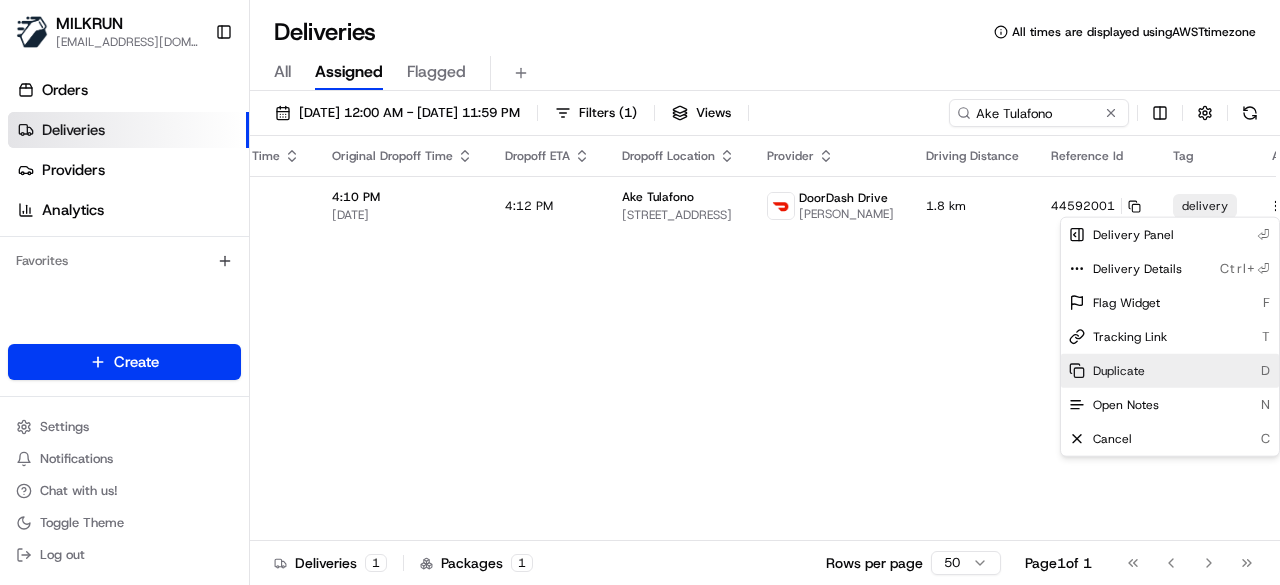 click on "Duplicate" at bounding box center (1119, 371) 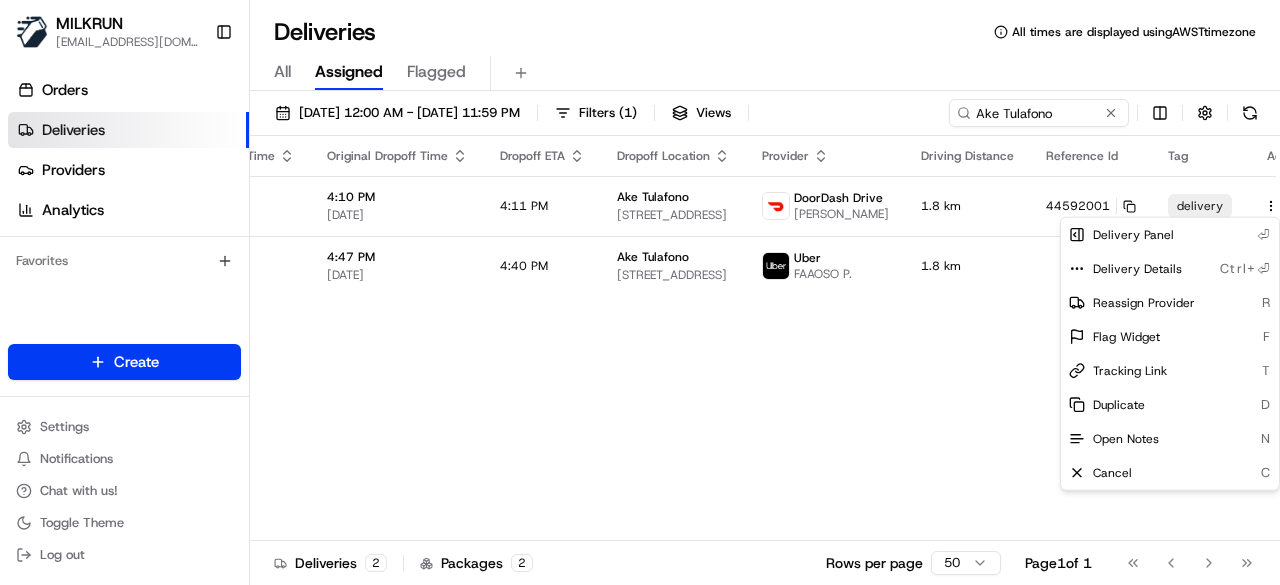 scroll, scrollTop: 0, scrollLeft: 1354, axis: horizontal 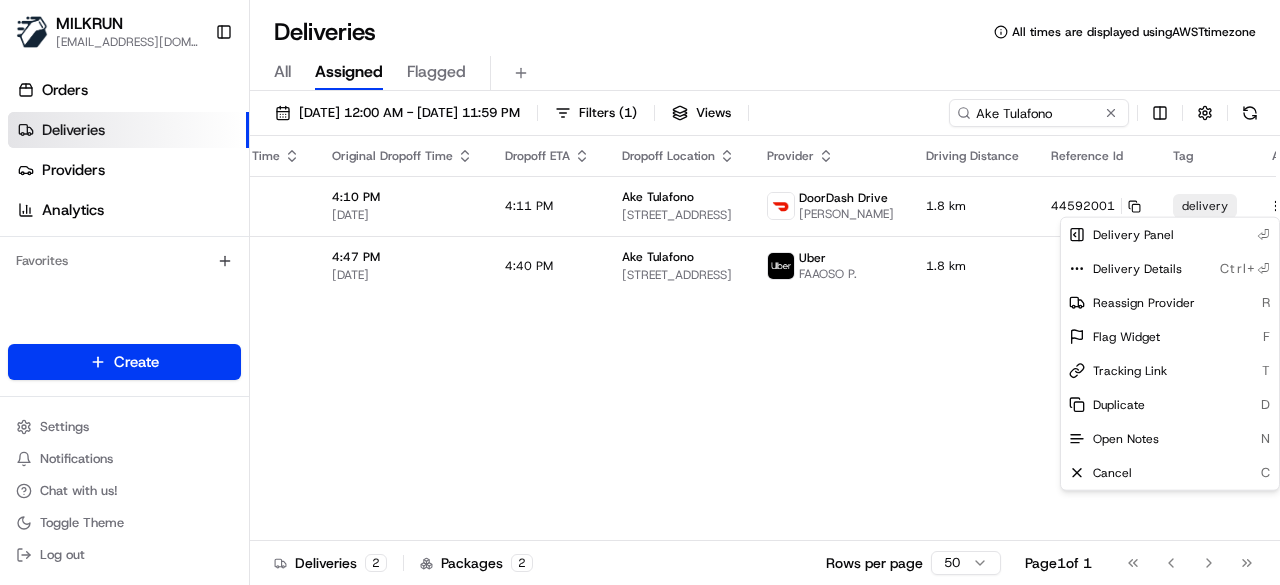 click on "MILKRUN kperera1@woolworths.com.au Toggle Sidebar Orders Deliveries Providers Analytics Favorites Main Menu Members & Organization Organization Users Roles Preferences Customization Tracking Orchestration Automations Locations Pickup Locations Dropoff Locations AI Support Call Agent Billing Billing Refund Requests Integrations Notification Triggers Webhooks API Keys Request Logs Create Settings Notifications Chat with us! Toggle Theme Log out Deliveries All times are displayed using  AWST  timezone All Assigned Flagged 15/07/2025 12:00 AM - 22/07/2025 11:59 PM Filters ( 1 ) Views Ake Tulafono Flag Status Creation Time Adjusted Pickup Time Actual Pickup Time Original Pickup Time Pickup ETA Pickup Location Adjusted Dropoff Time Actual Dropoff Time Original Dropoff Time Dropoff ETA Dropoff Location Provider Driving Distance Reference Id Tag Action Returned 3:36 PM 15/07/2025 3:50 PM 15/07/2025 4:00 PM 15/07/2025 3:50 PM 15/07/2025 Woolworths Supermarket NZ - Waiata Shores 4:29 PM 15/07/2025 Uber" at bounding box center [640, 292] 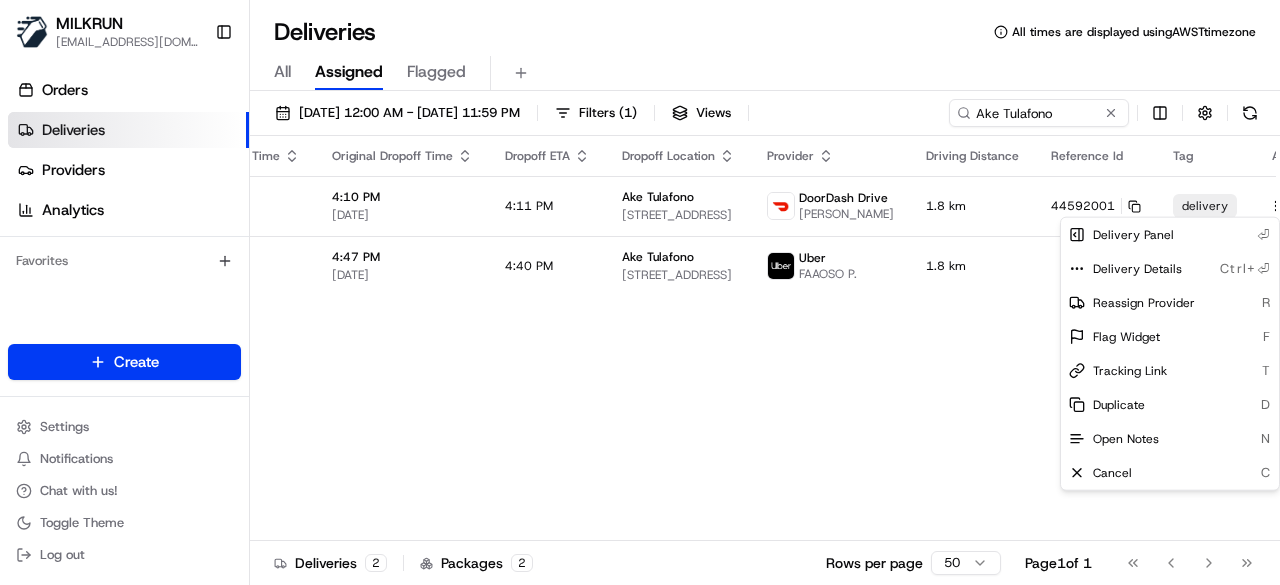 click on "Ake Tulafono" at bounding box center [1039, 113] 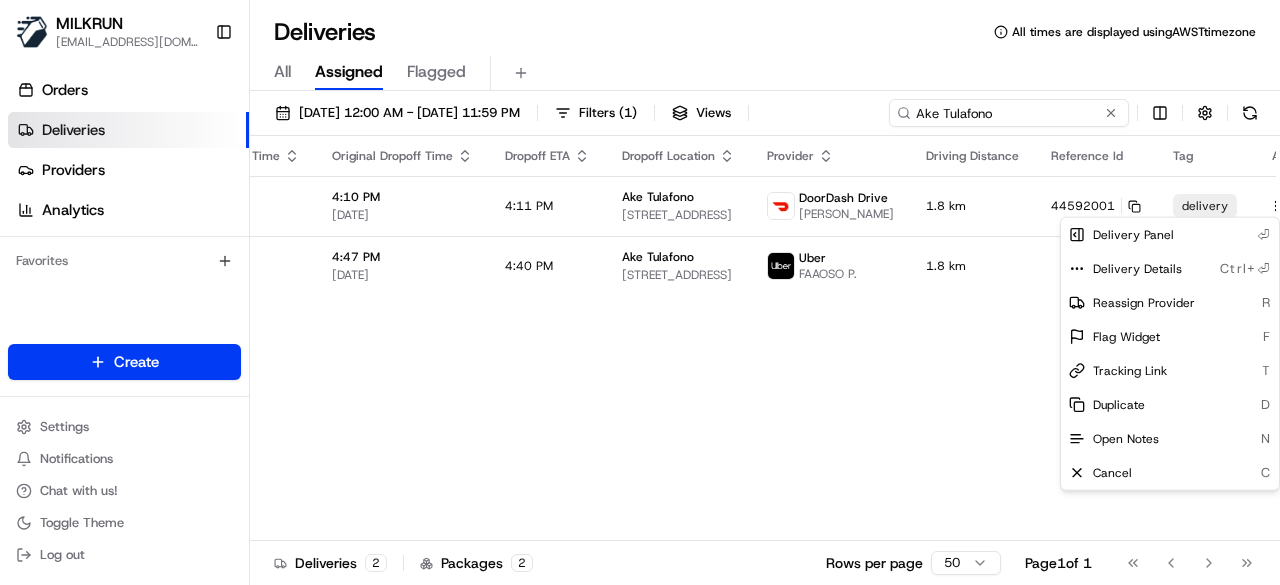 click on "Ake Tulafono" at bounding box center (1009, 113) 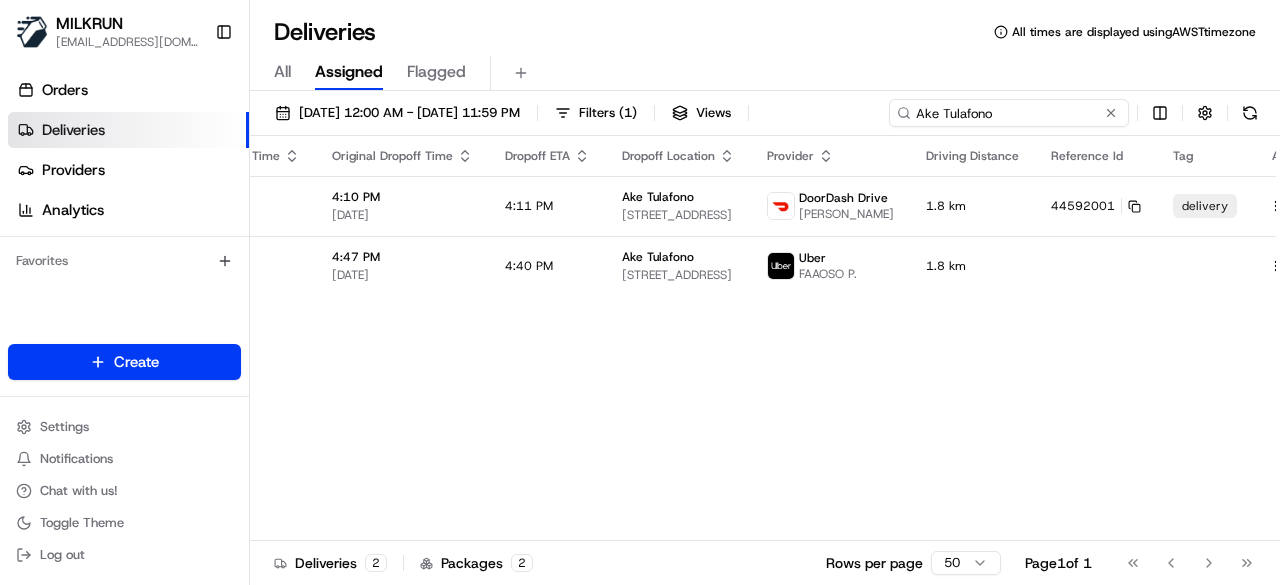 paste on "Jason Uithol" 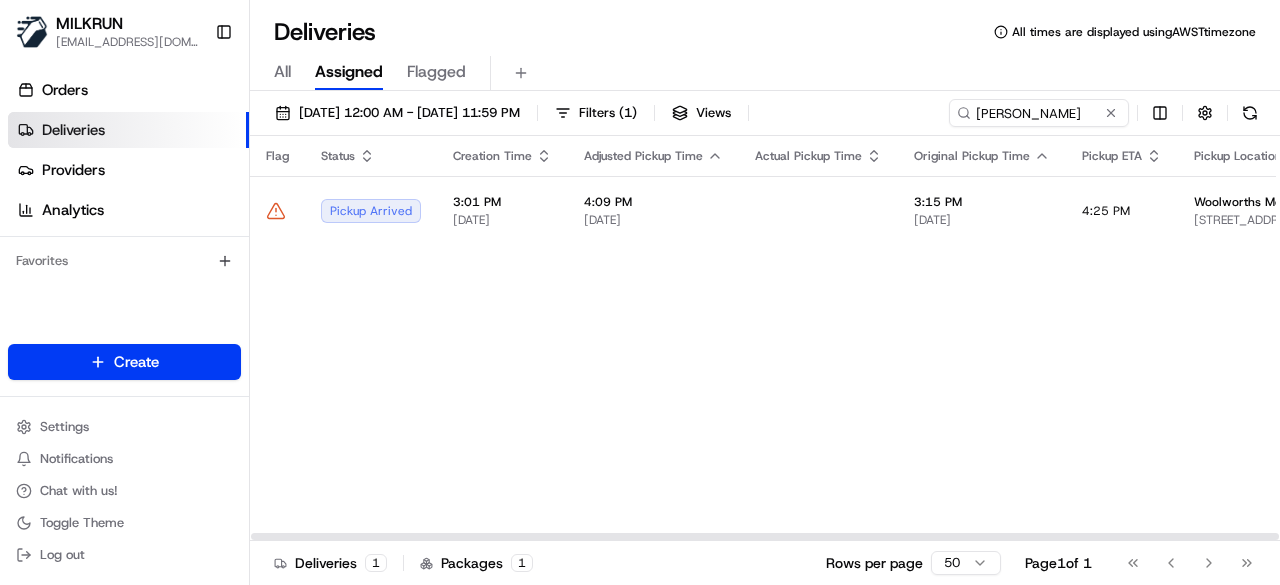scroll, scrollTop: 0, scrollLeft: 724, axis: horizontal 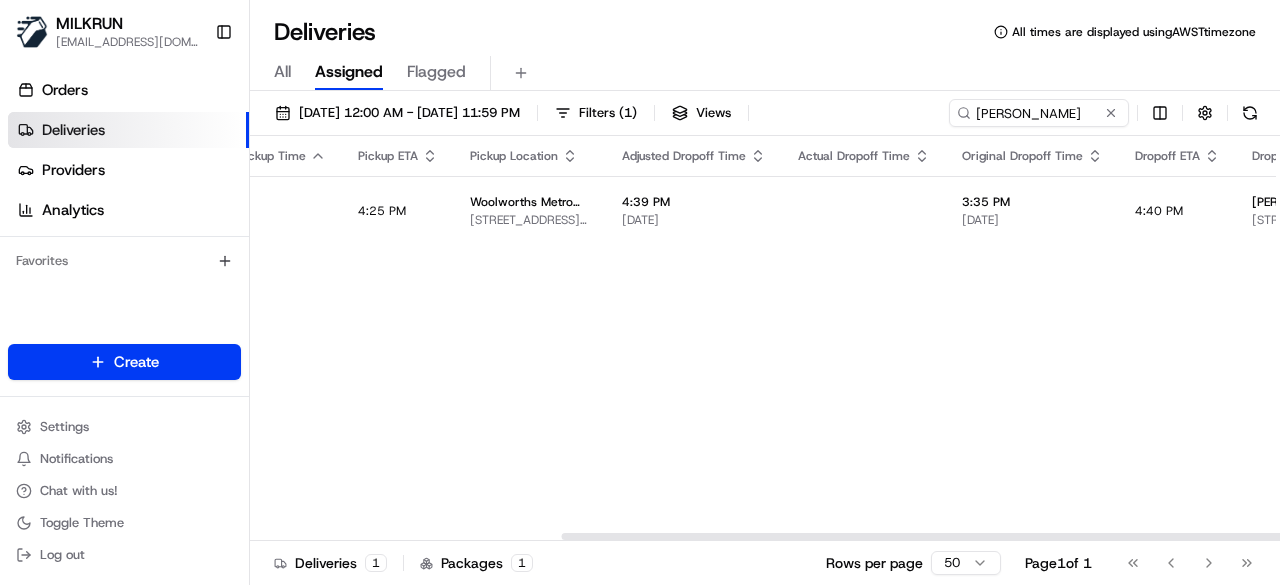 drag, startPoint x: 968, startPoint y: 535, endPoint x: 1279, endPoint y: 437, distance: 326.07513 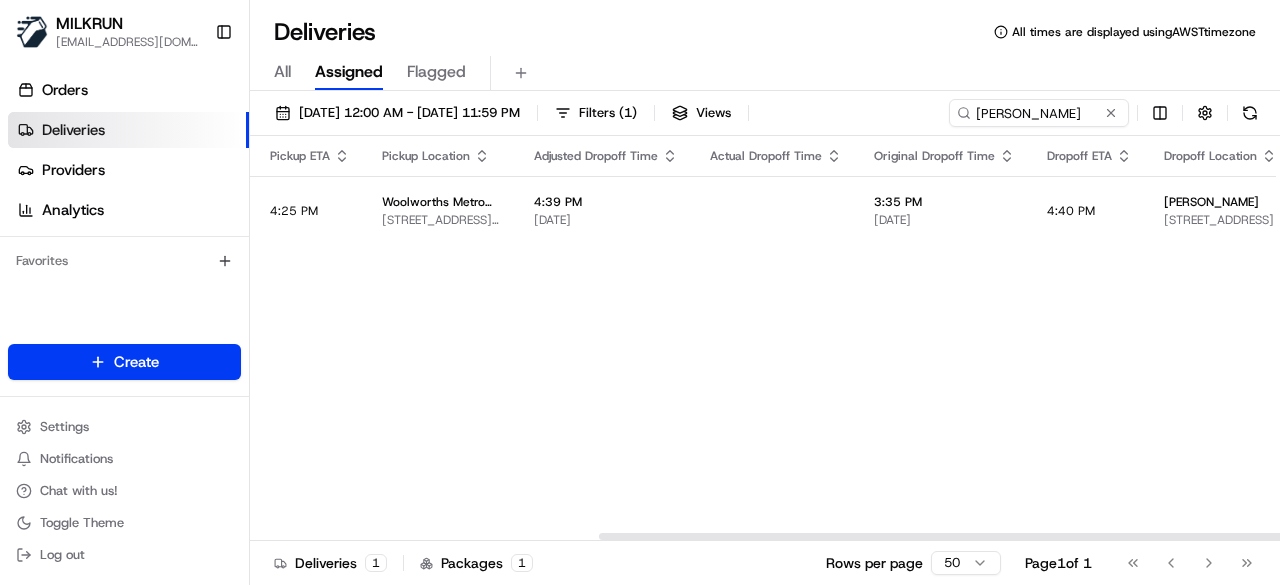 scroll, scrollTop: 0, scrollLeft: 1230, axis: horizontal 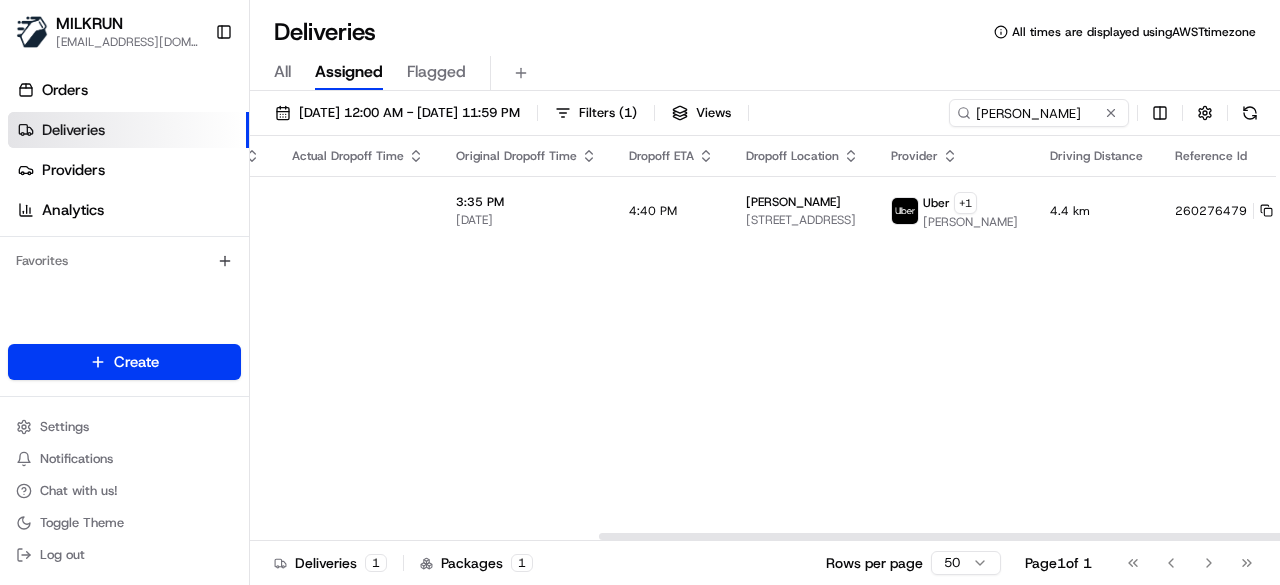 drag, startPoint x: 1062, startPoint y: 533, endPoint x: 1279, endPoint y: 486, distance: 222.03152 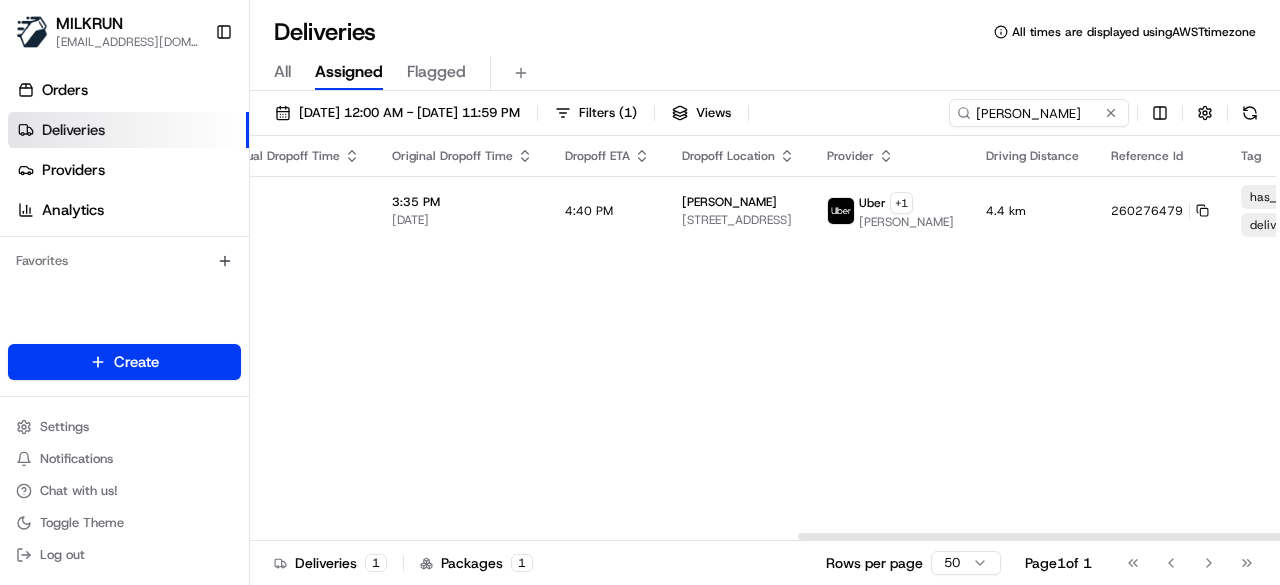 scroll, scrollTop: 0, scrollLeft: 1372, axis: horizontal 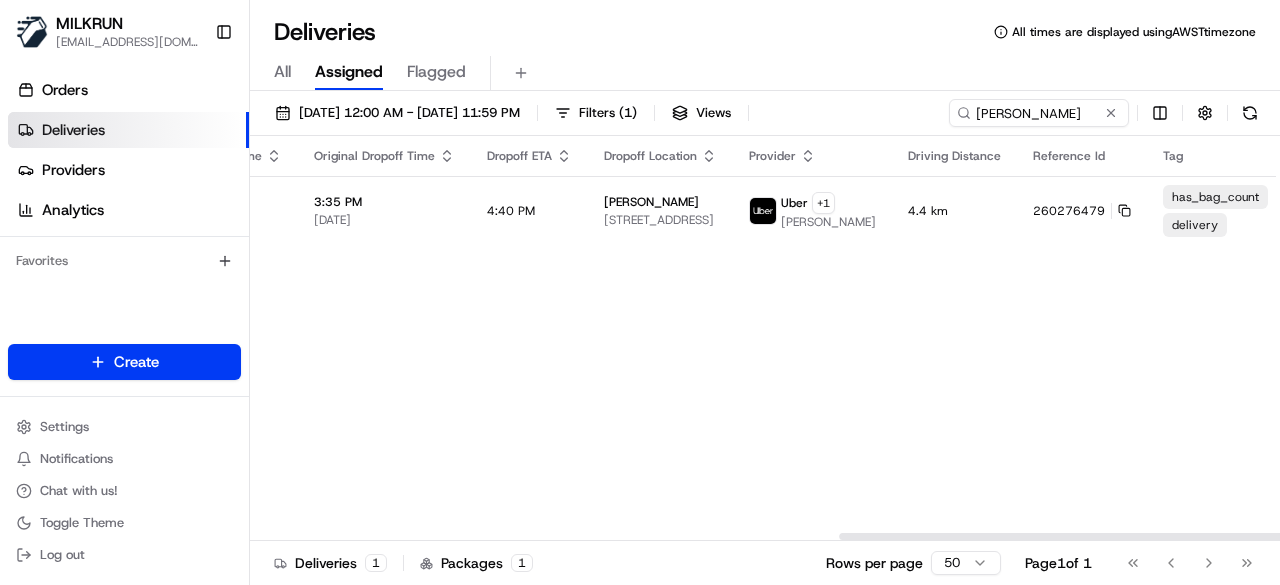 drag, startPoint x: 954, startPoint y: 537, endPoint x: 1271, endPoint y: 390, distance: 349.42523 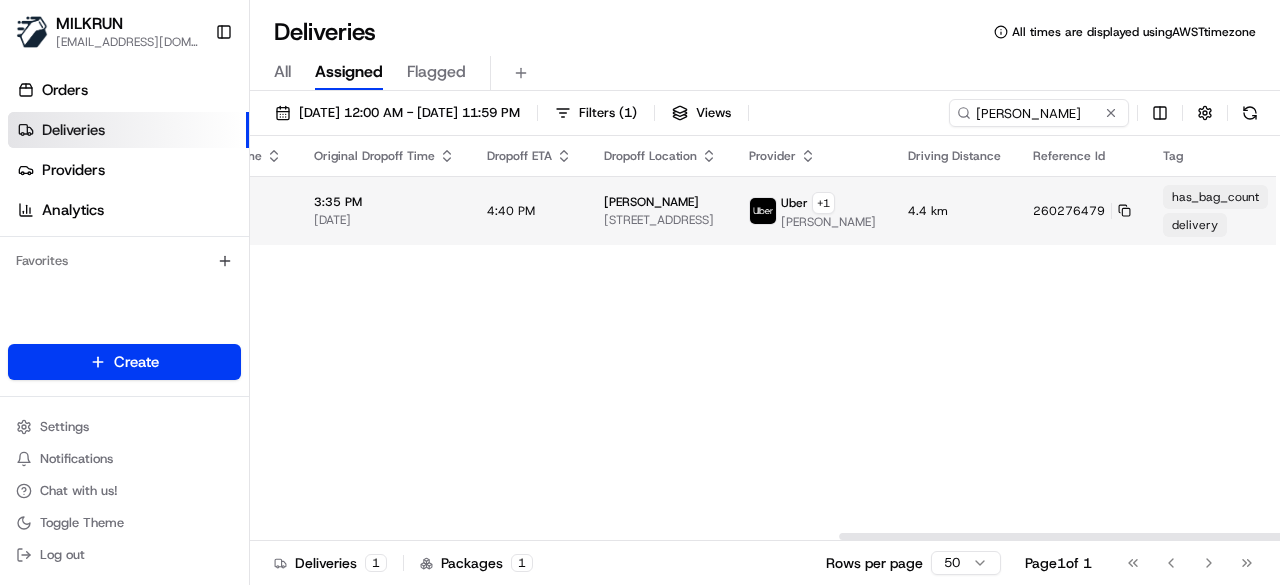 click on "MILKRUN kperera1@woolworths.com.au Toggle Sidebar Orders Deliveries Providers Analytics Favorites Main Menu Members & Organization Organization Users Roles Preferences Customization Tracking Orchestration Automations Locations Pickup Locations Dropoff Locations AI Support Call Agent Billing Billing Refund Requests Integrations Notification Triggers Webhooks API Keys Request Logs Create Settings Notifications Chat with us! Toggle Theme Log out Deliveries All times are displayed using  AWST  timezone All Assigned Flagged 15/07/2025 12:00 AM - 22/07/2025 11:59 PM Filters ( 1 ) Views Jason Uithol Flag Status Creation Time Adjusted Pickup Time Actual Pickup Time Original Pickup Time Pickup ETA Pickup Location Adjusted Dropoff Time Actual Dropoff Time Original Dropoff Time Dropoff ETA Dropoff Location Provider Driving Distance Reference Id Tag Action Pickup Arrived 3:01 PM 15/07/2025 4:09 PM 15/07/2025 3:15 PM 15/07/2025 4:25 PM Woolworths Metro AU - Rode Road 4:39 PM 15/07/2025 3:35 PM 15/07/2025 +" at bounding box center (640, 292) 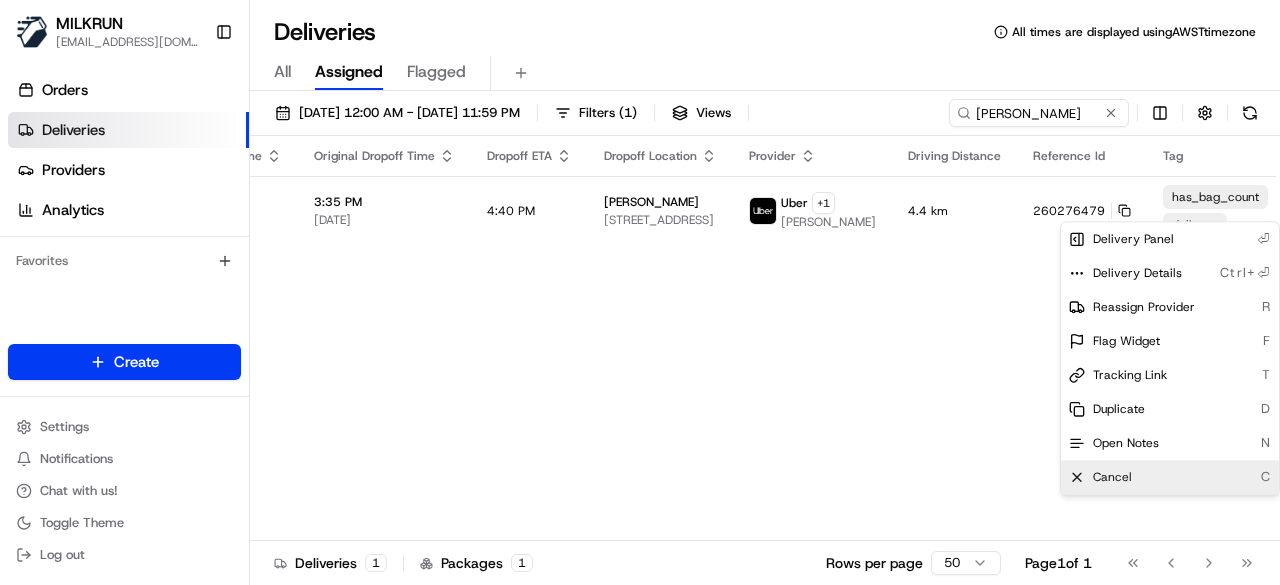 click on "Cancel" at bounding box center (1112, 477) 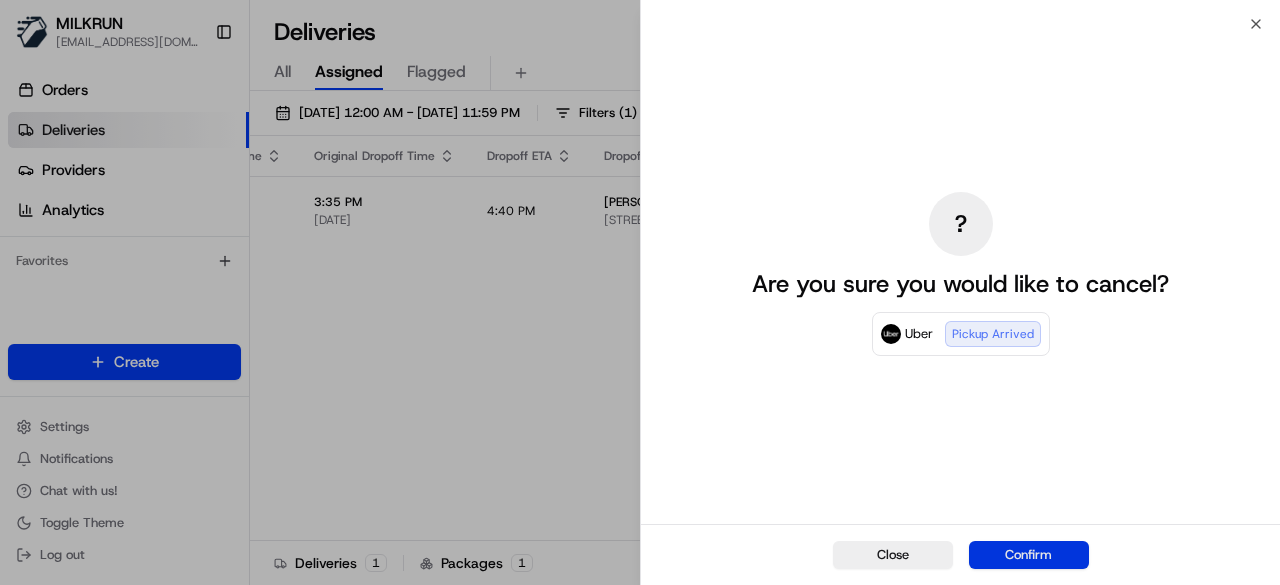 click on "Confirm" at bounding box center [1029, 555] 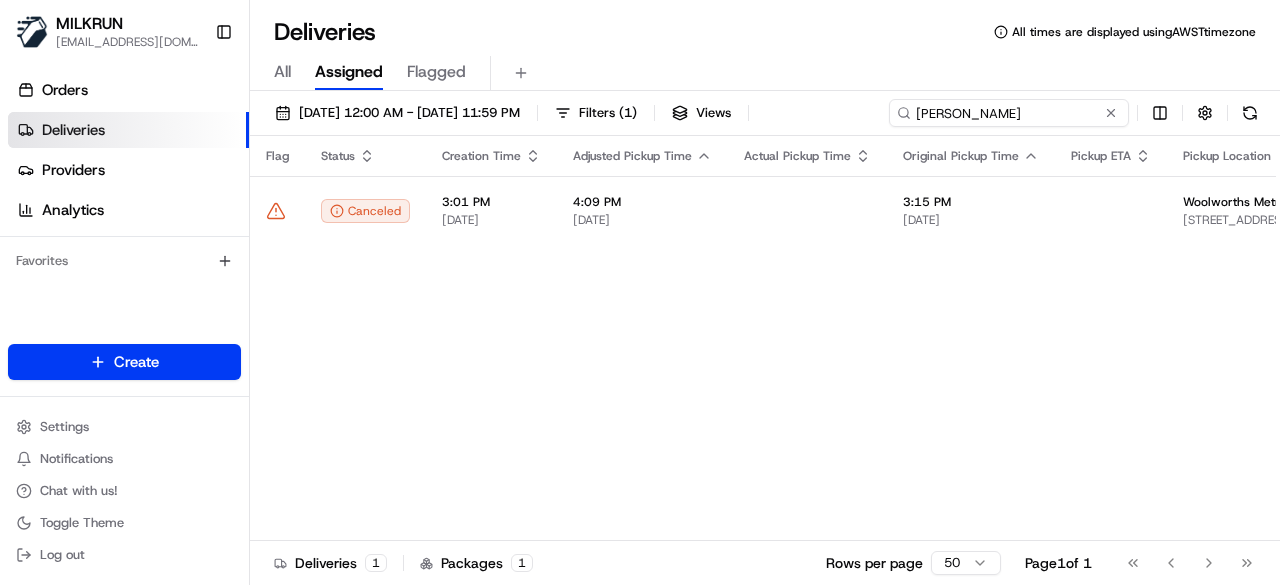 click on "Jason Uithol" at bounding box center [1009, 113] 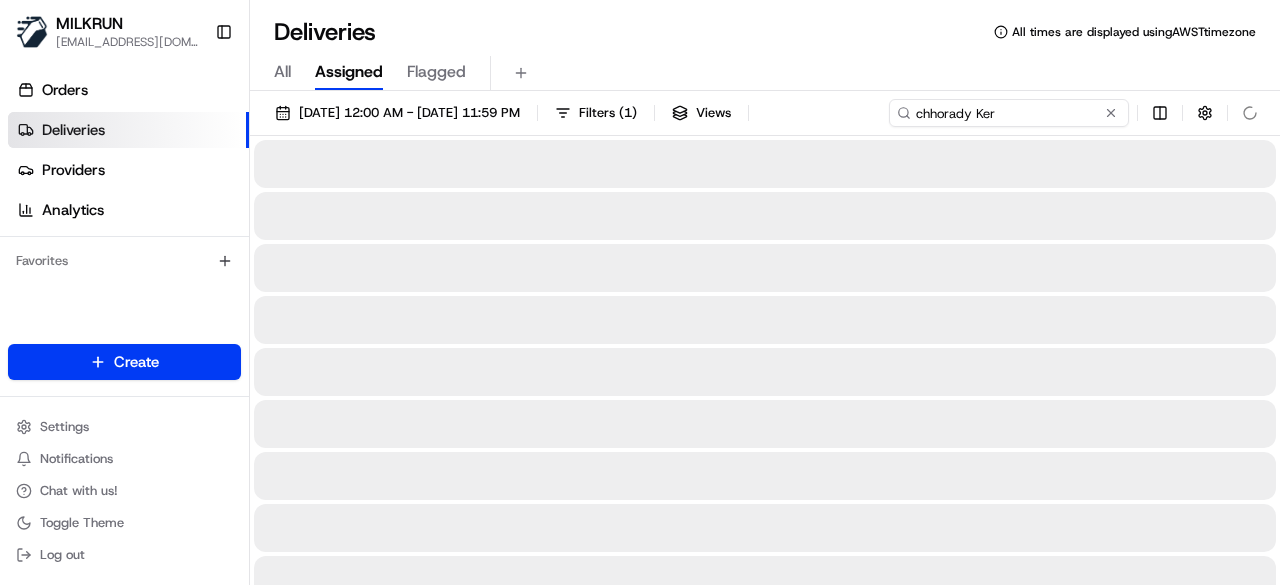 drag, startPoint x: 911, startPoint y: 107, endPoint x: 948, endPoint y: 125, distance: 41.14608 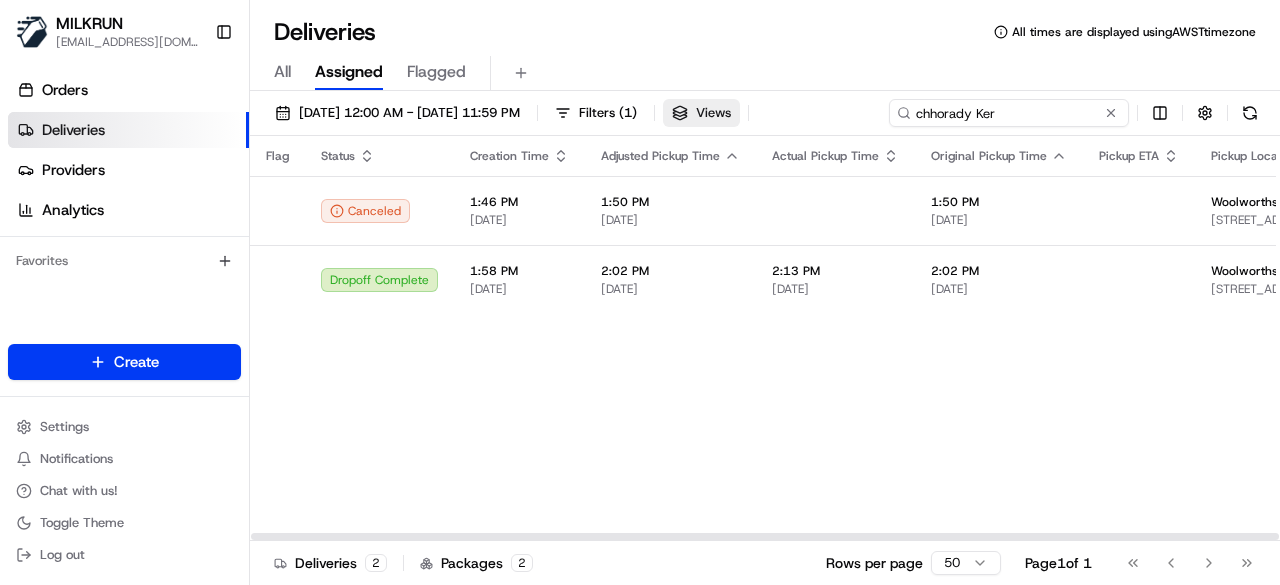drag, startPoint x: 1037, startPoint y: 121, endPoint x: 794, endPoint y: 101, distance: 243.82166 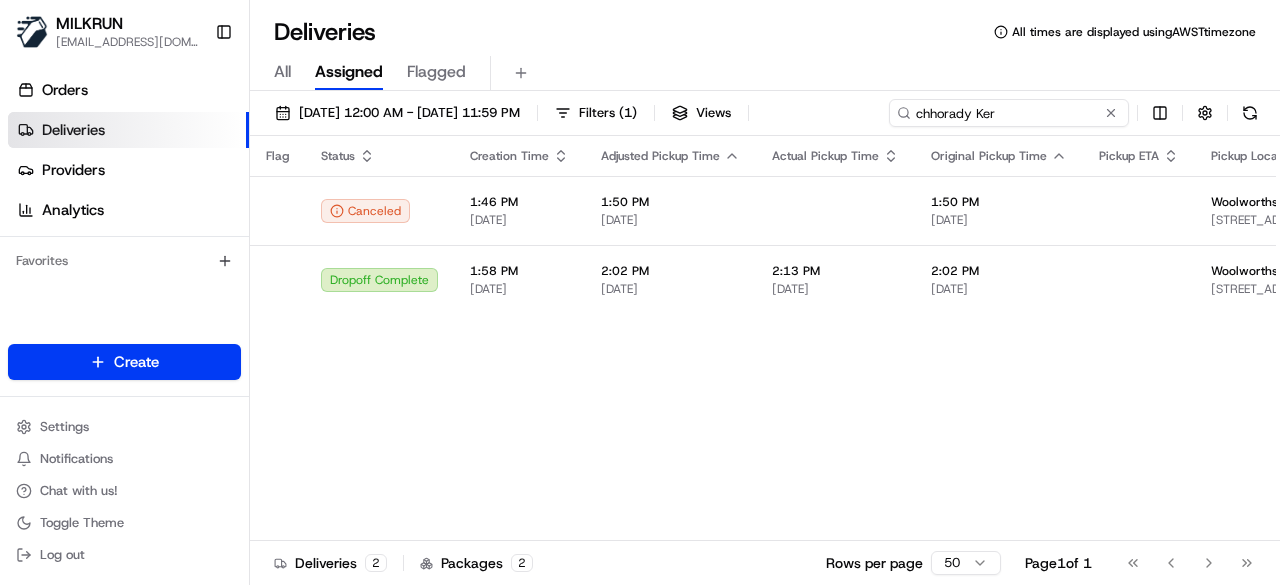 paste on "Alyce Alofaifo" 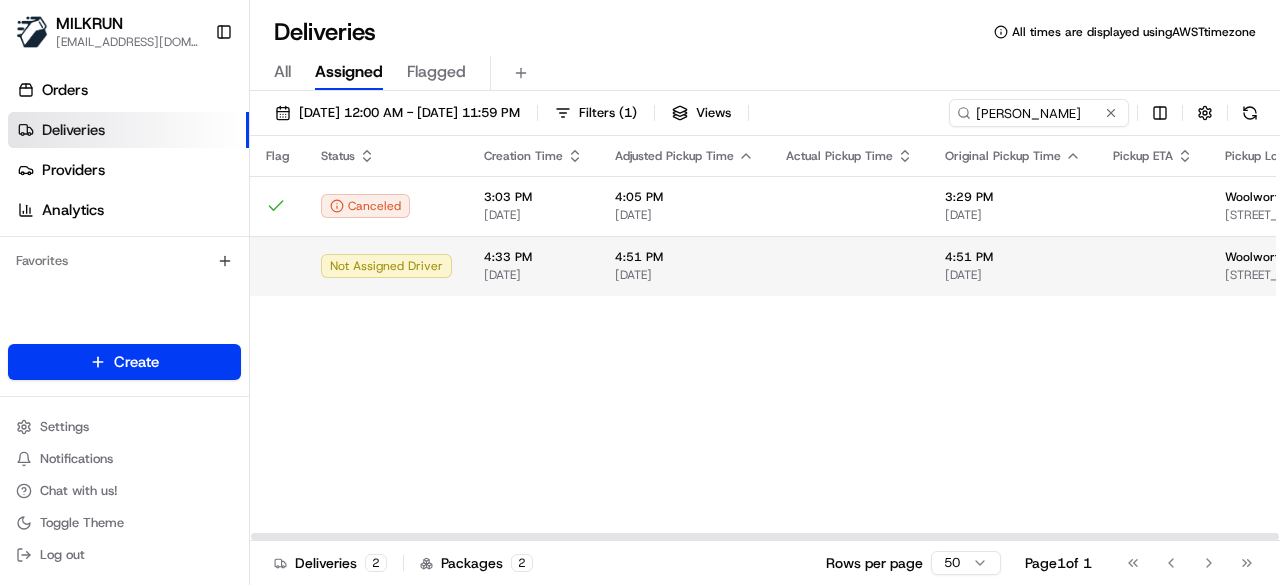 click at bounding box center [849, 266] 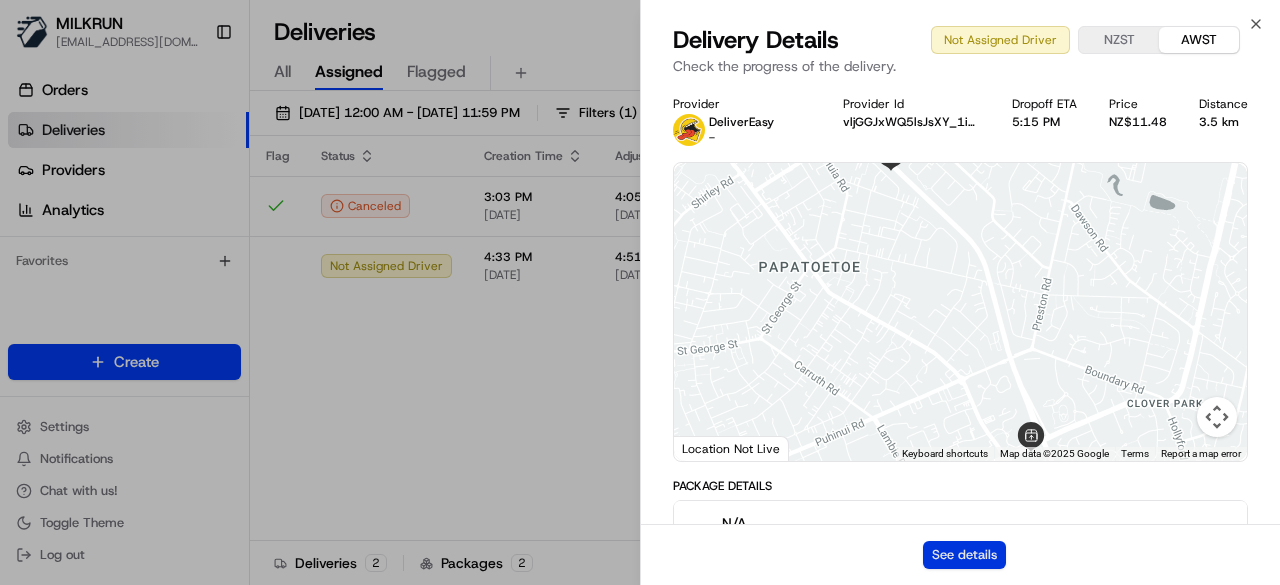 click on "See details" at bounding box center [964, 555] 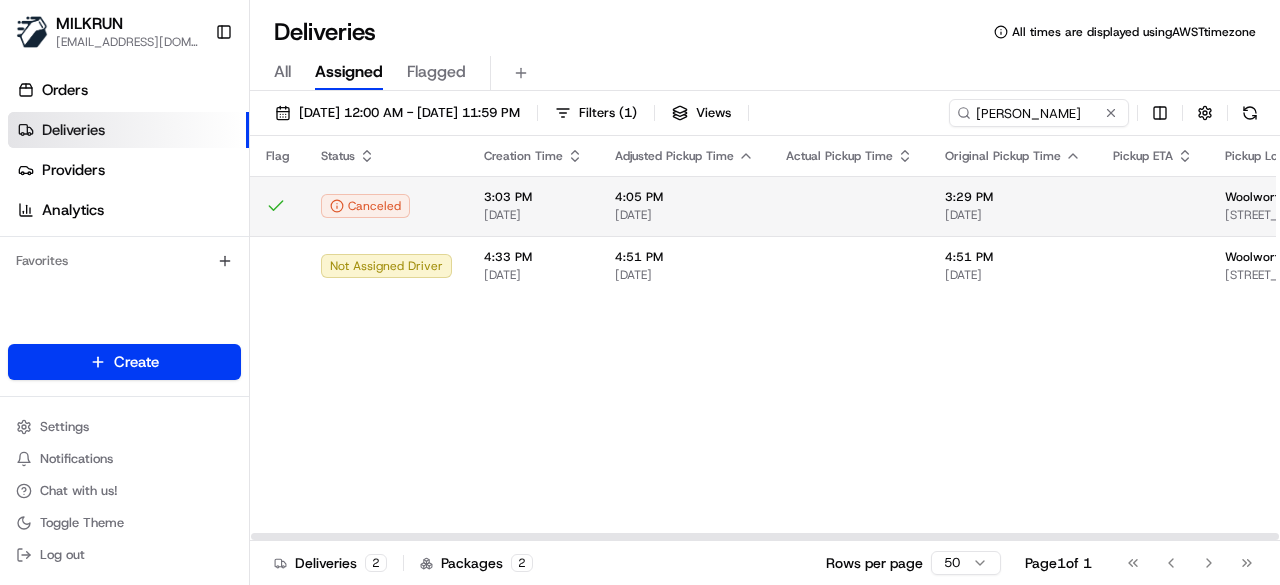 click at bounding box center [849, 206] 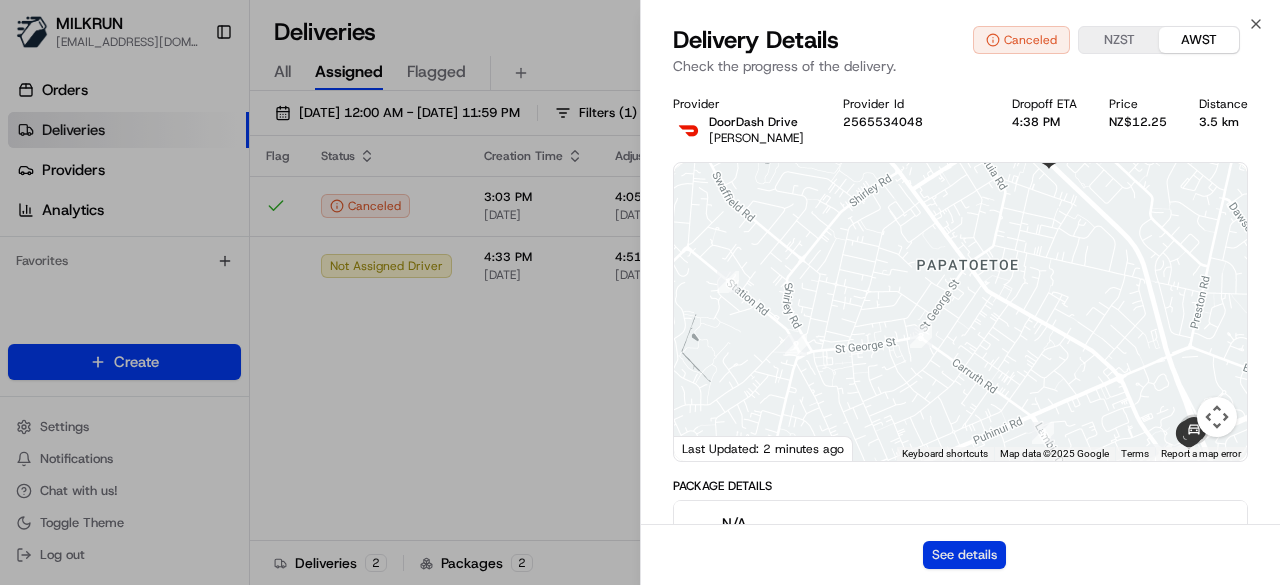 click on "See details" at bounding box center (964, 555) 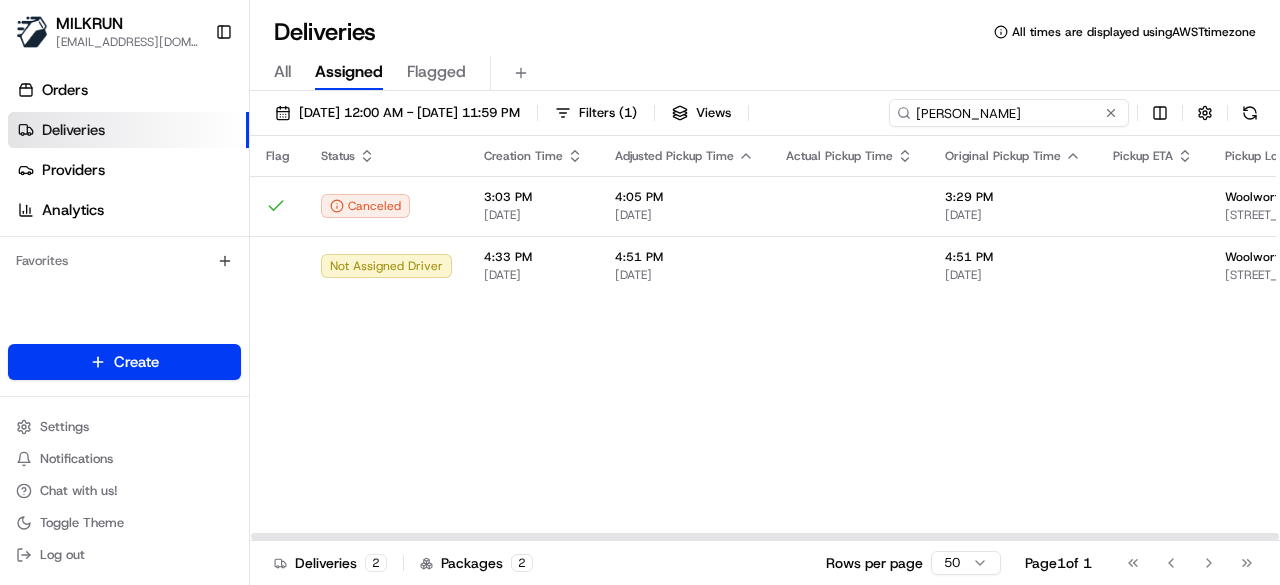 click on "Alyce Alofaifo" at bounding box center (1009, 113) 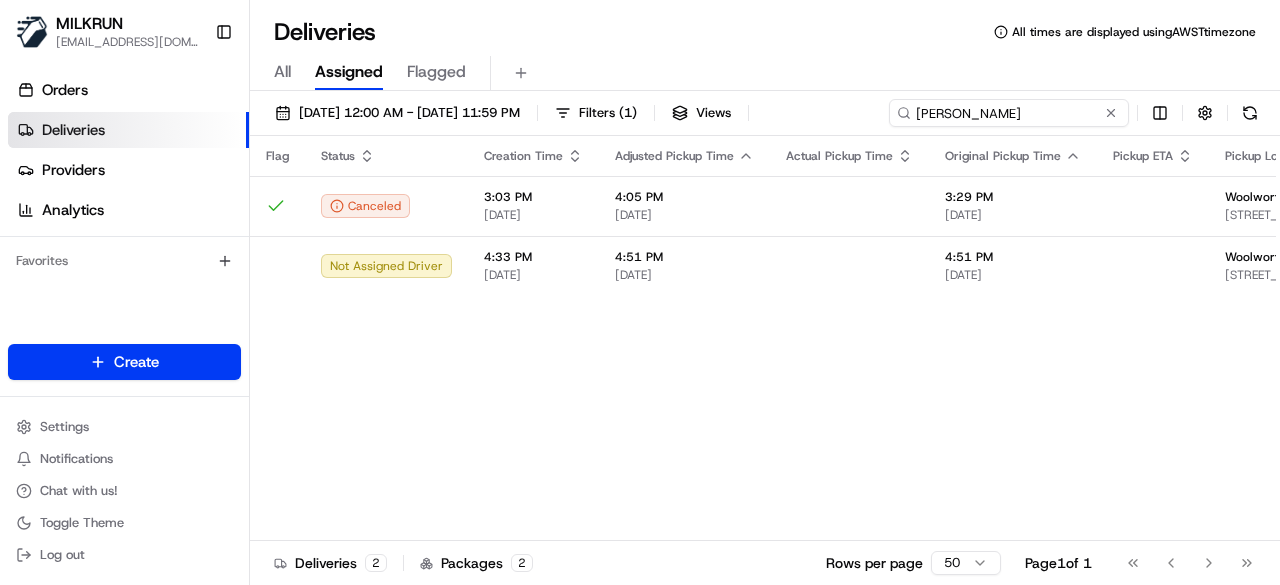 paste on "Brianna Gleeson" 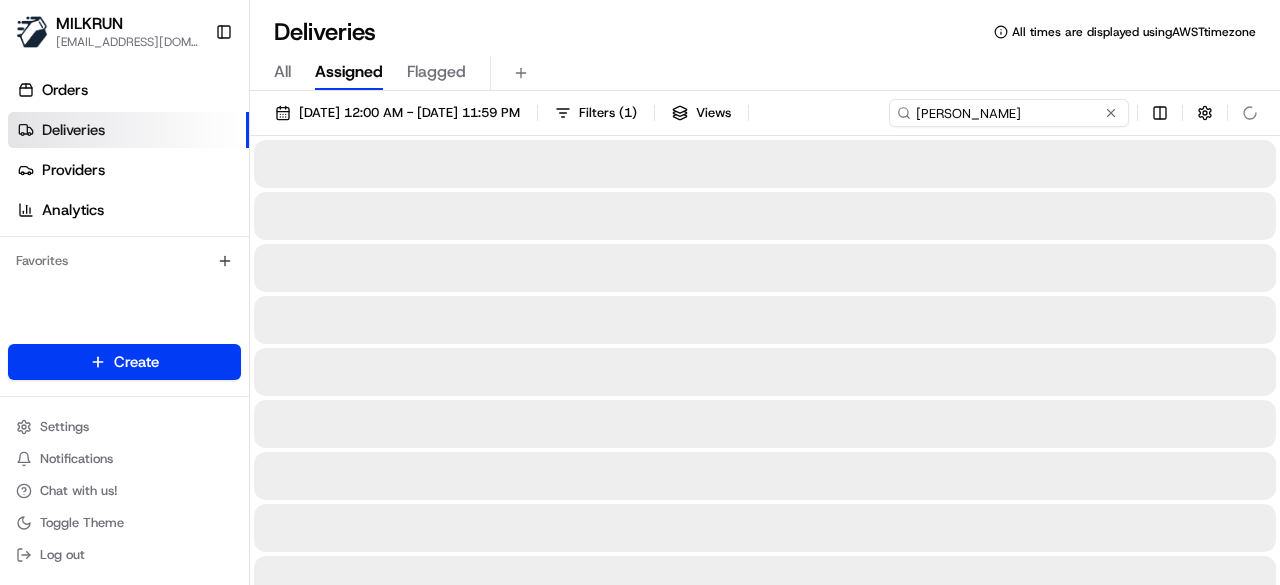 click on "Brianna Gleeson" at bounding box center (1009, 113) 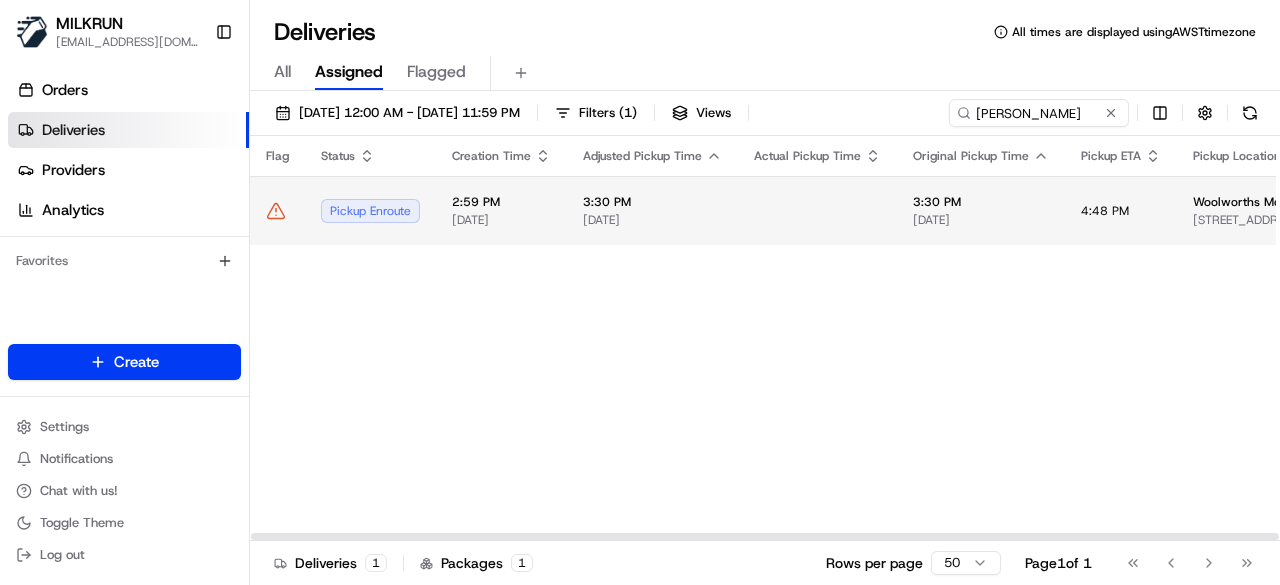 click on "[DATE]" at bounding box center [981, 220] 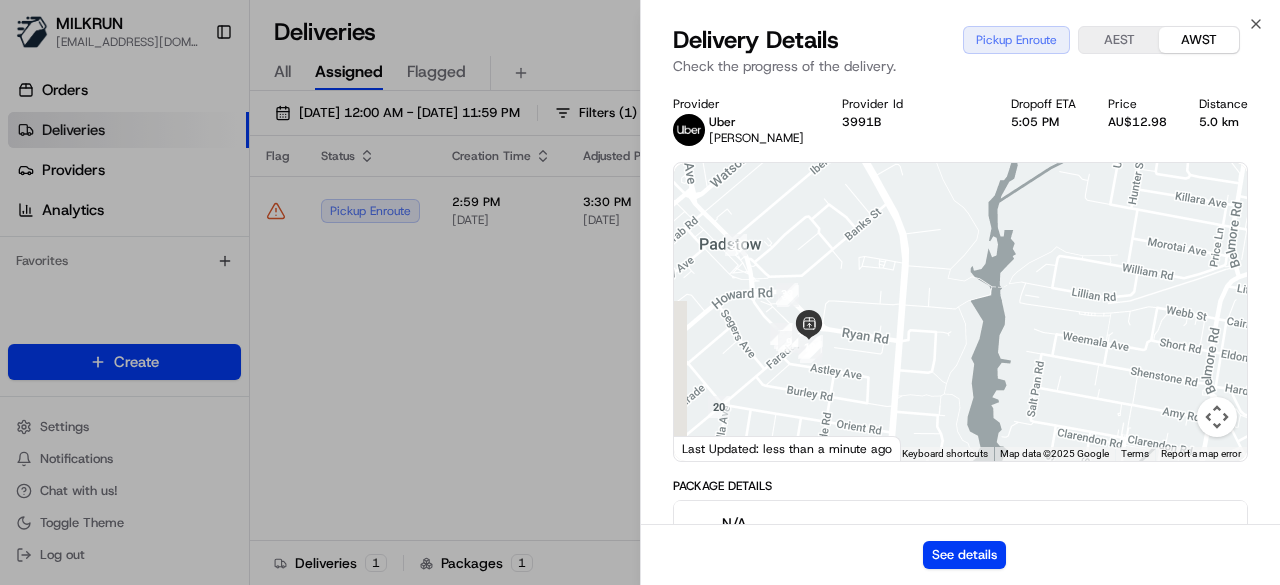 drag, startPoint x: 1182, startPoint y: 296, endPoint x: 1276, endPoint y: 281, distance: 95.189285 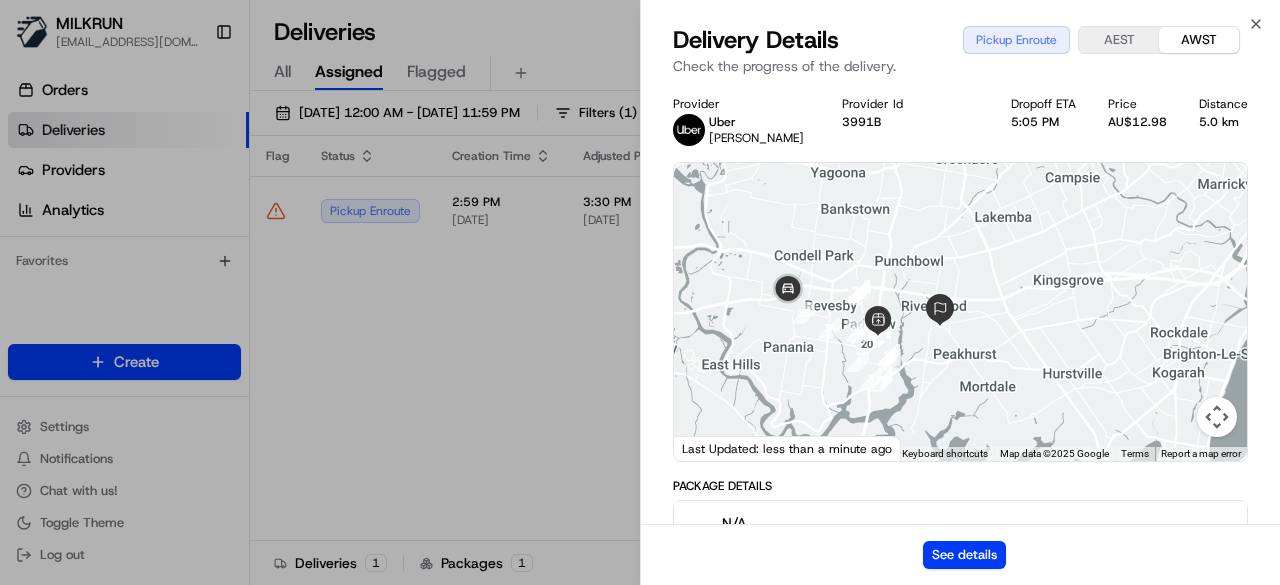 drag, startPoint x: 845, startPoint y: 352, endPoint x: 876, endPoint y: 349, distance: 31.144823 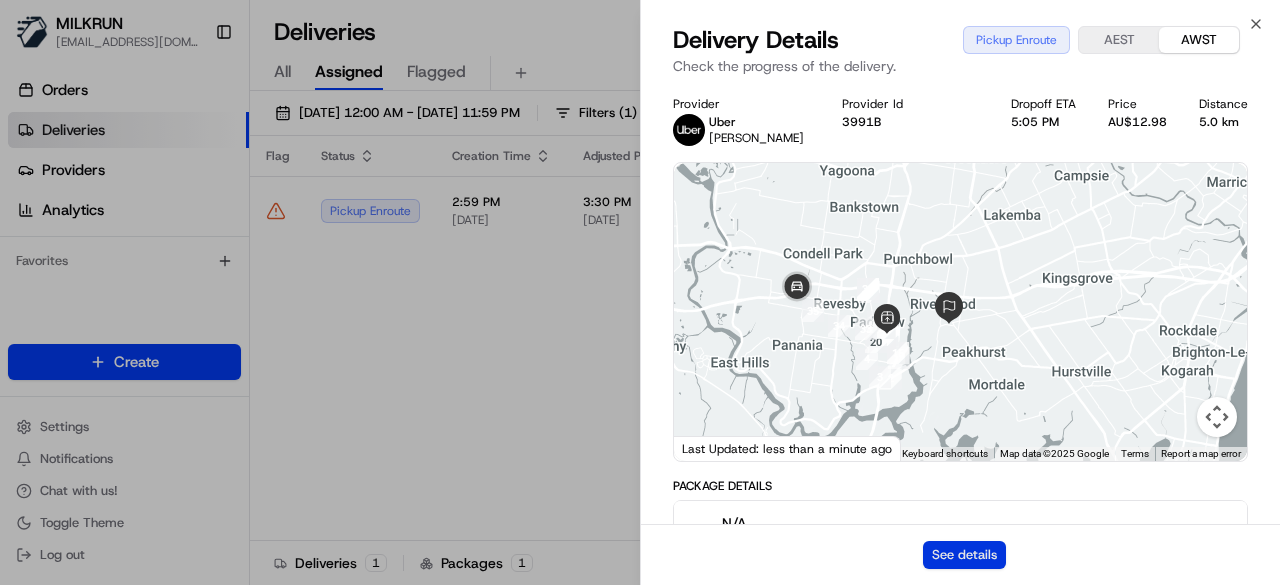 click on "See details" at bounding box center (964, 555) 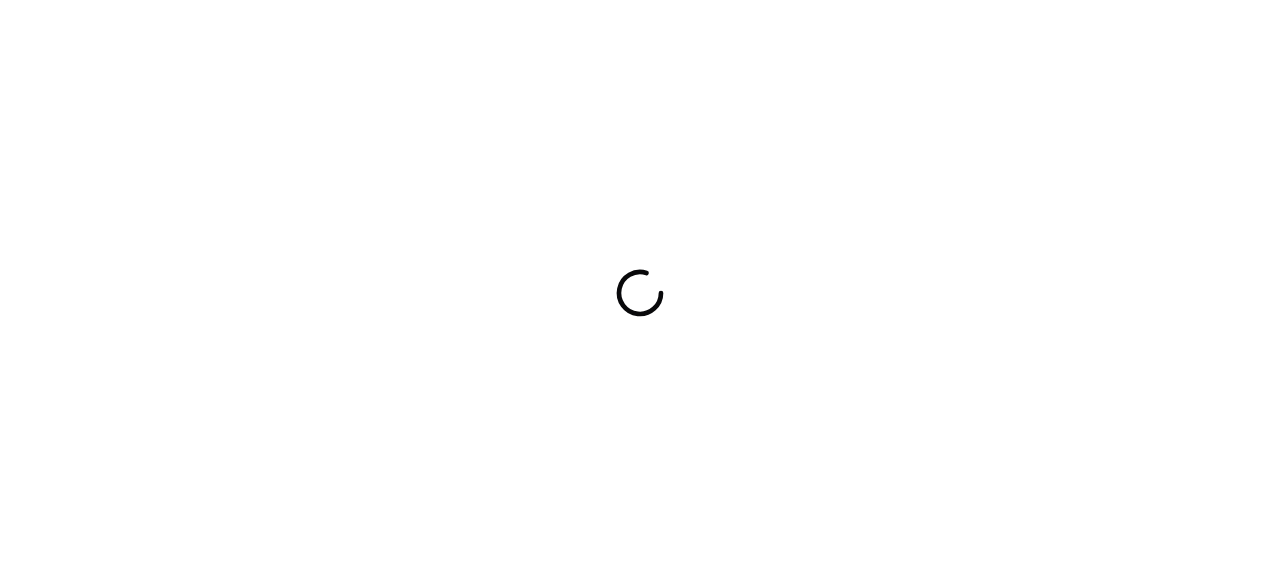 scroll, scrollTop: 0, scrollLeft: 0, axis: both 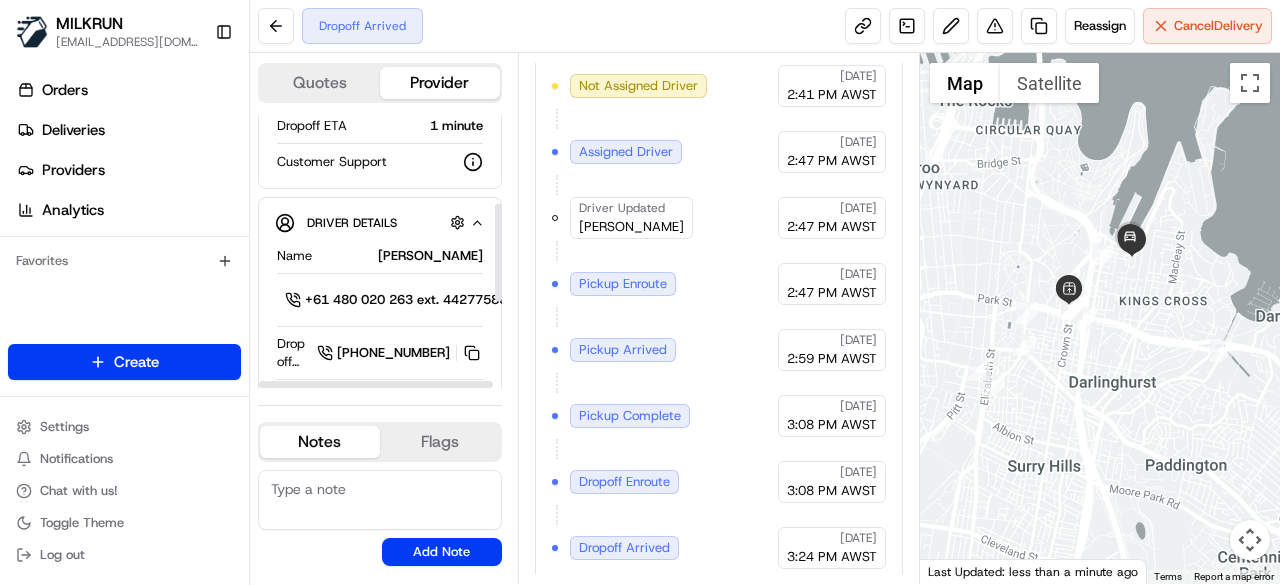 drag, startPoint x: 499, startPoint y: 199, endPoint x: 499, endPoint y: 287, distance: 88 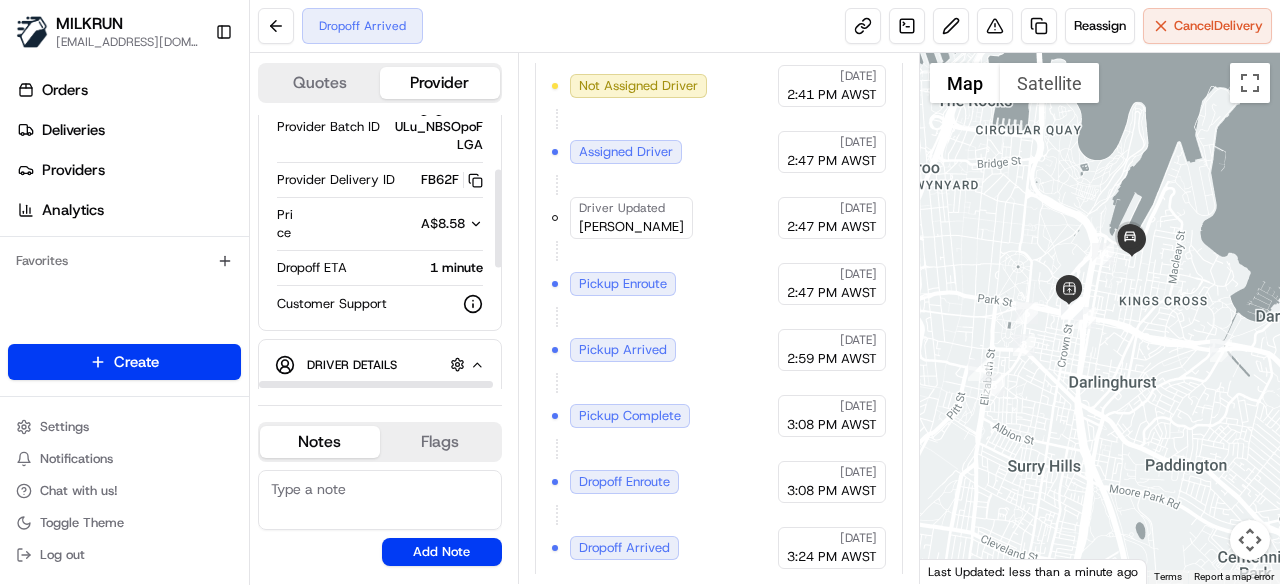 scroll, scrollTop: 200, scrollLeft: 0, axis: vertical 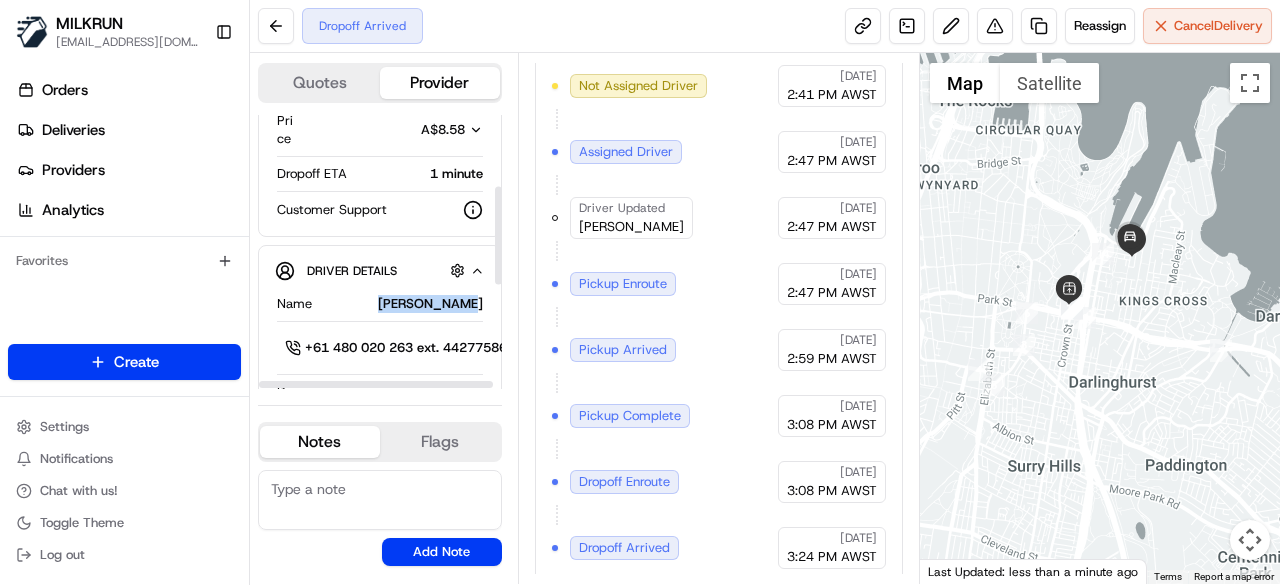 drag, startPoint x: 391, startPoint y: 298, endPoint x: 485, endPoint y: 299, distance: 94.00532 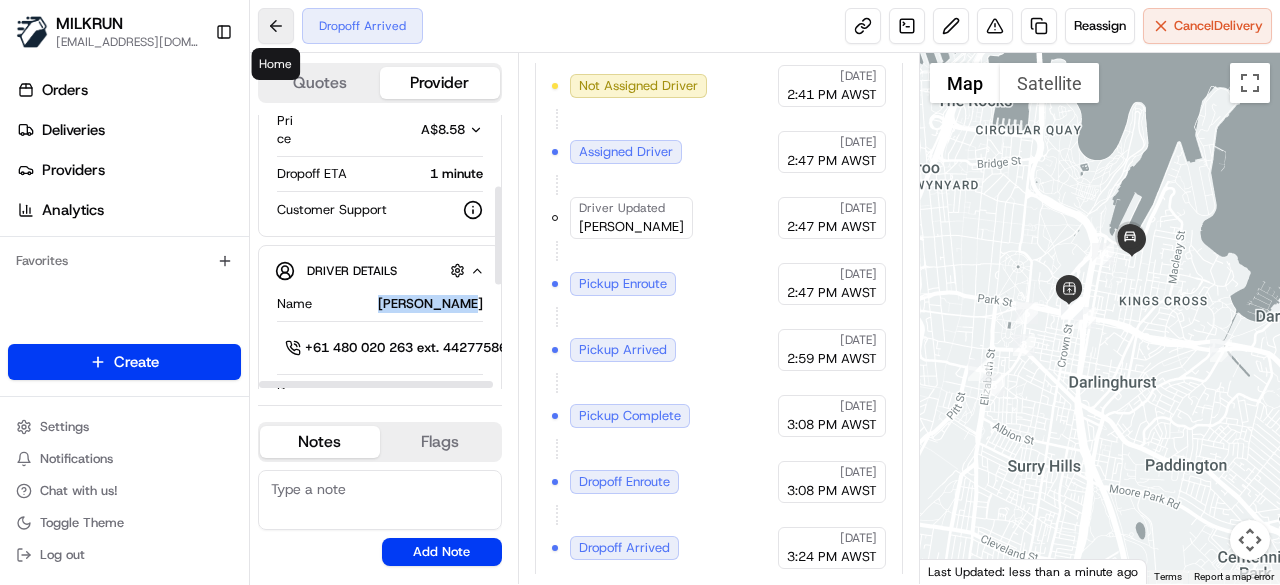 click at bounding box center [276, 26] 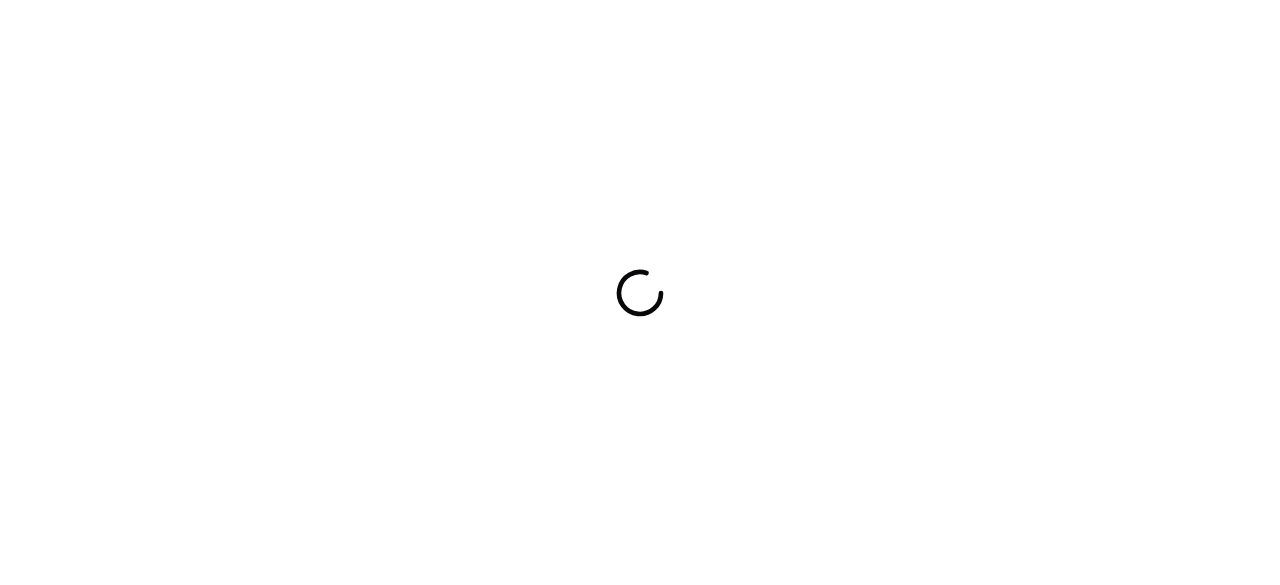 scroll, scrollTop: 0, scrollLeft: 0, axis: both 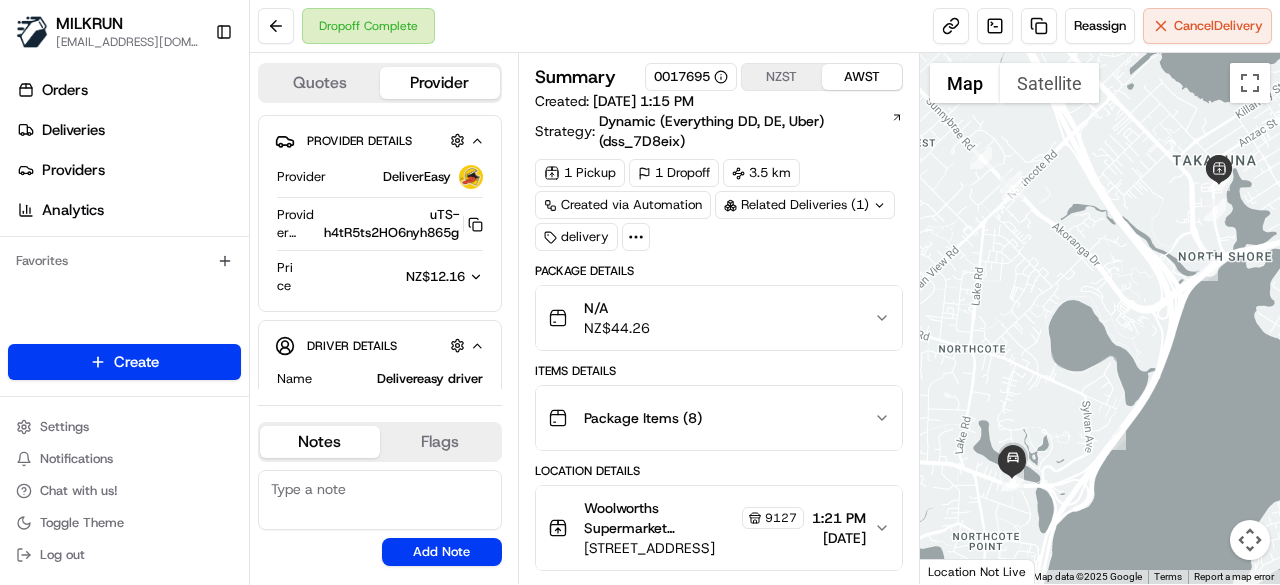 click on "N/A NZ$ 44.26" at bounding box center [719, 318] 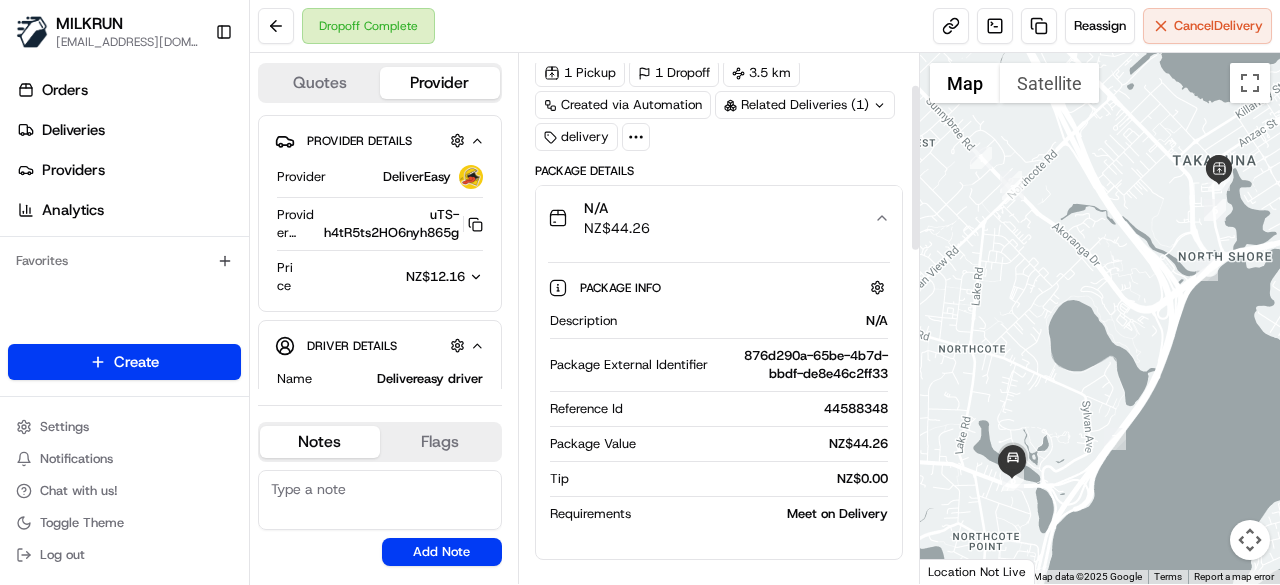 scroll, scrollTop: 200, scrollLeft: 0, axis: vertical 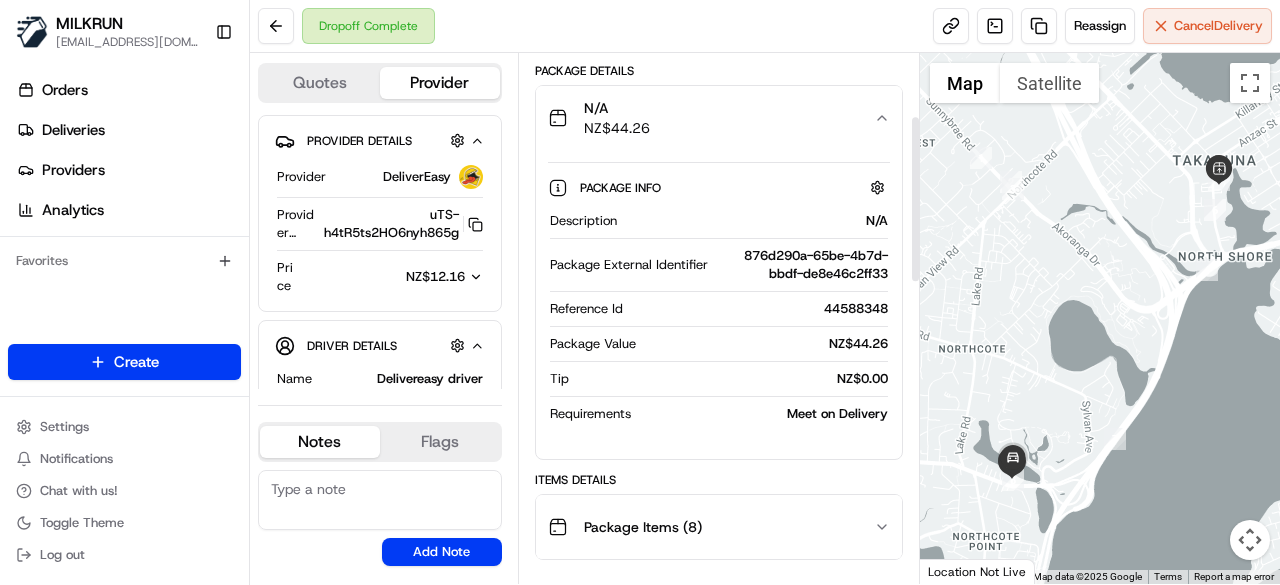 click on "N/A NZ$ 44.26" at bounding box center (711, 118) 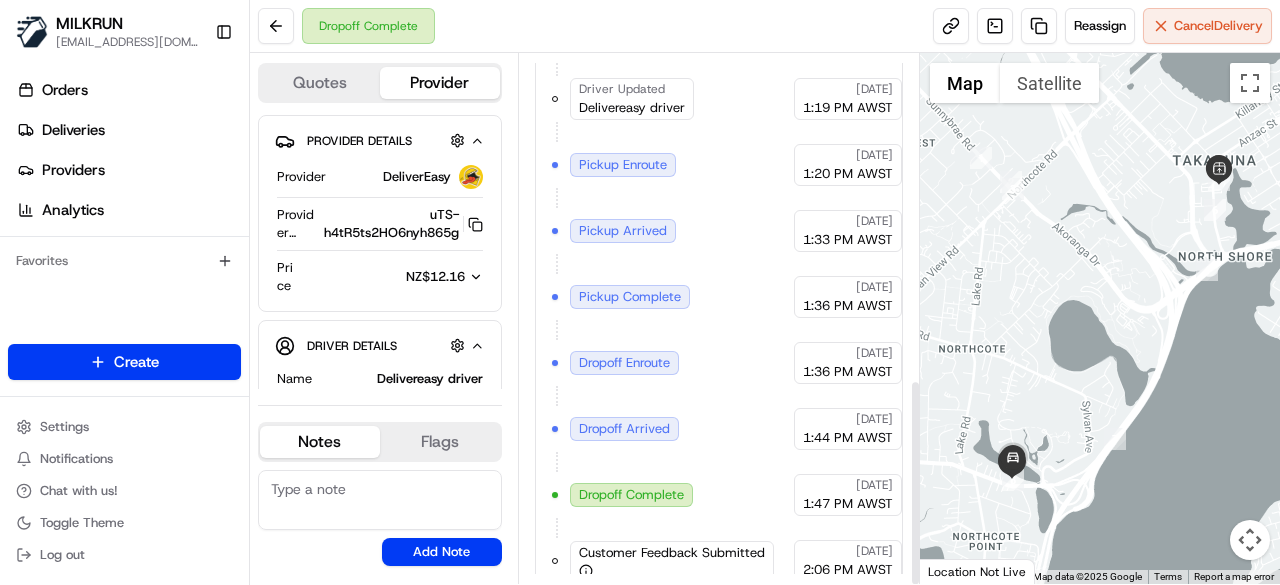 scroll, scrollTop: 834, scrollLeft: 0, axis: vertical 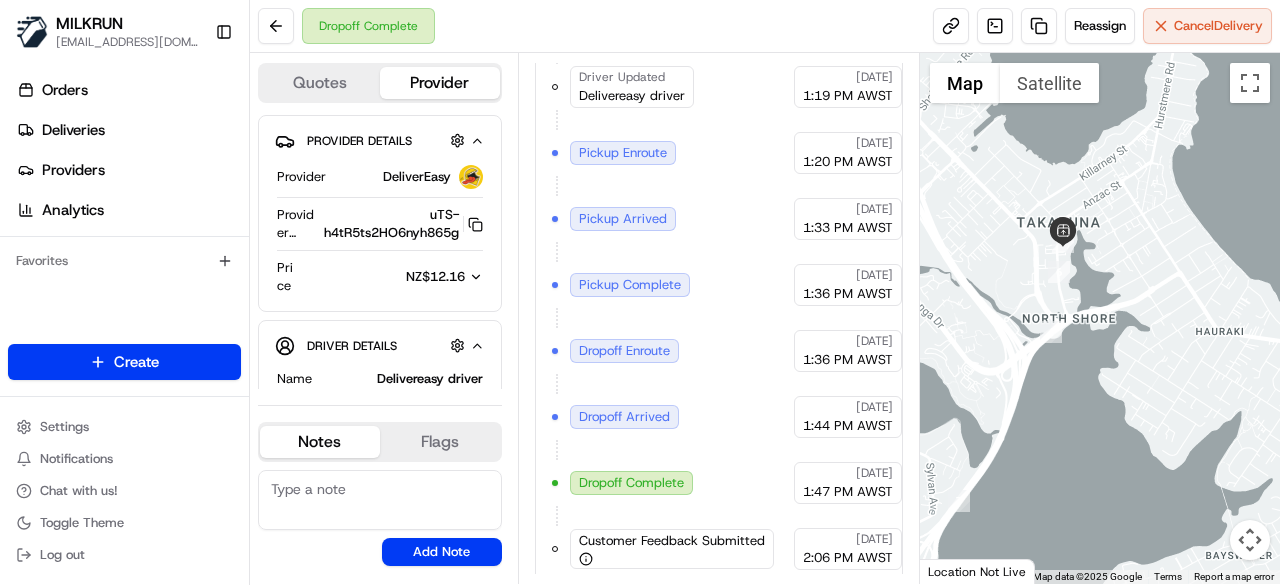 drag, startPoint x: 1213, startPoint y: 215, endPoint x: 1024, endPoint y: 298, distance: 206.4219 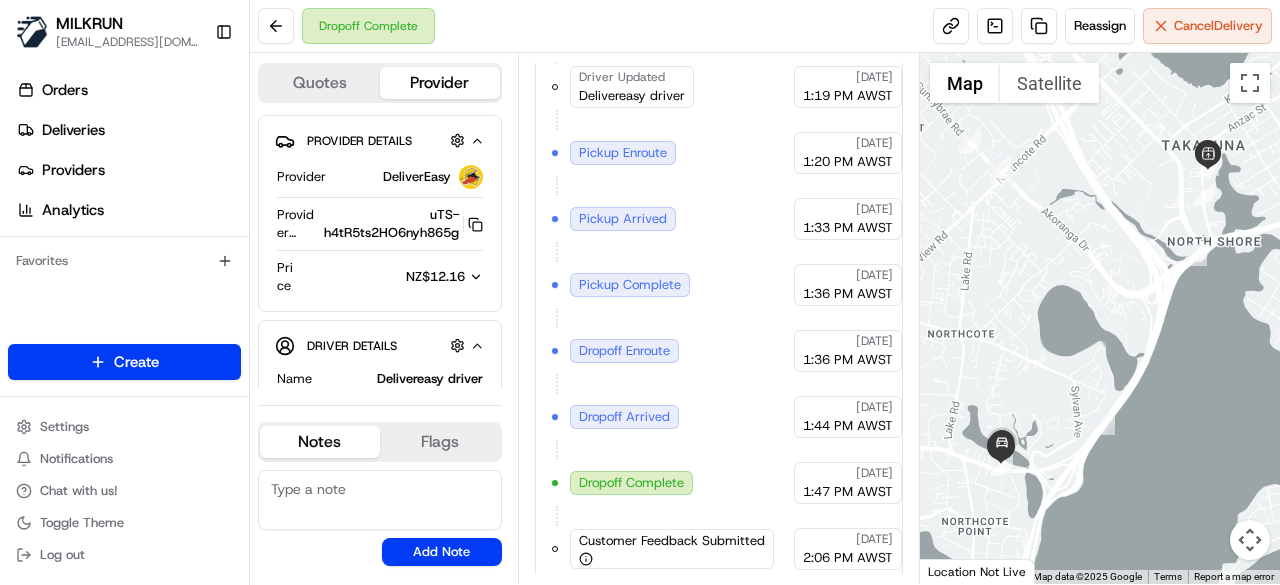 drag, startPoint x: 977, startPoint y: 346, endPoint x: 1168, endPoint y: 223, distance: 227.17834 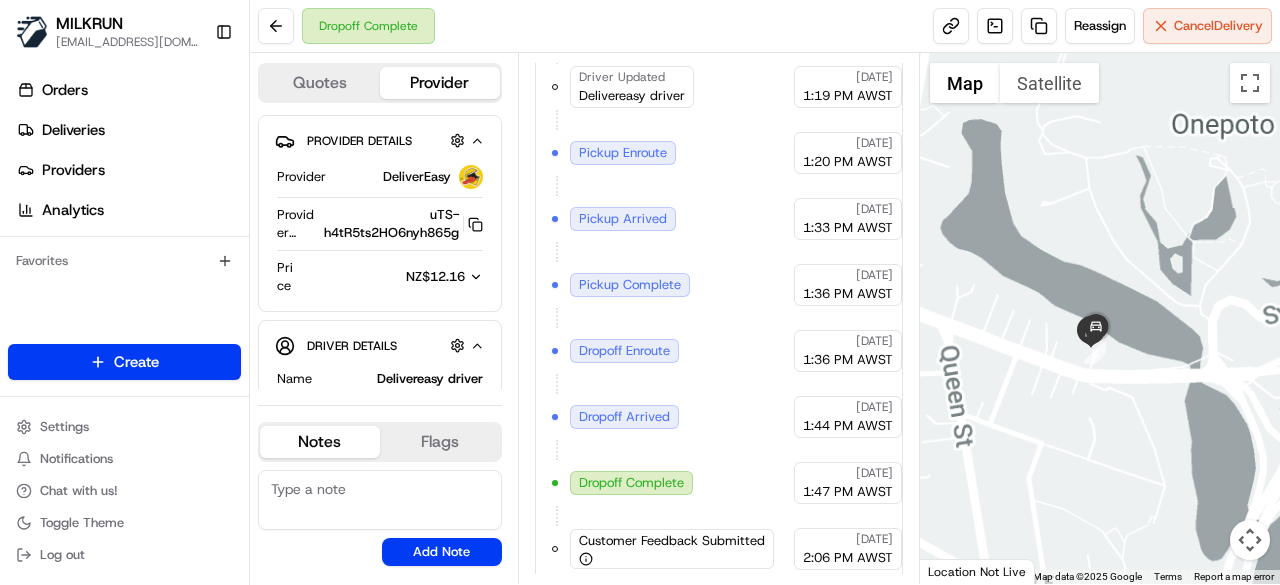 drag, startPoint x: 1002, startPoint y: 403, endPoint x: 1127, endPoint y: 333, distance: 143.26549 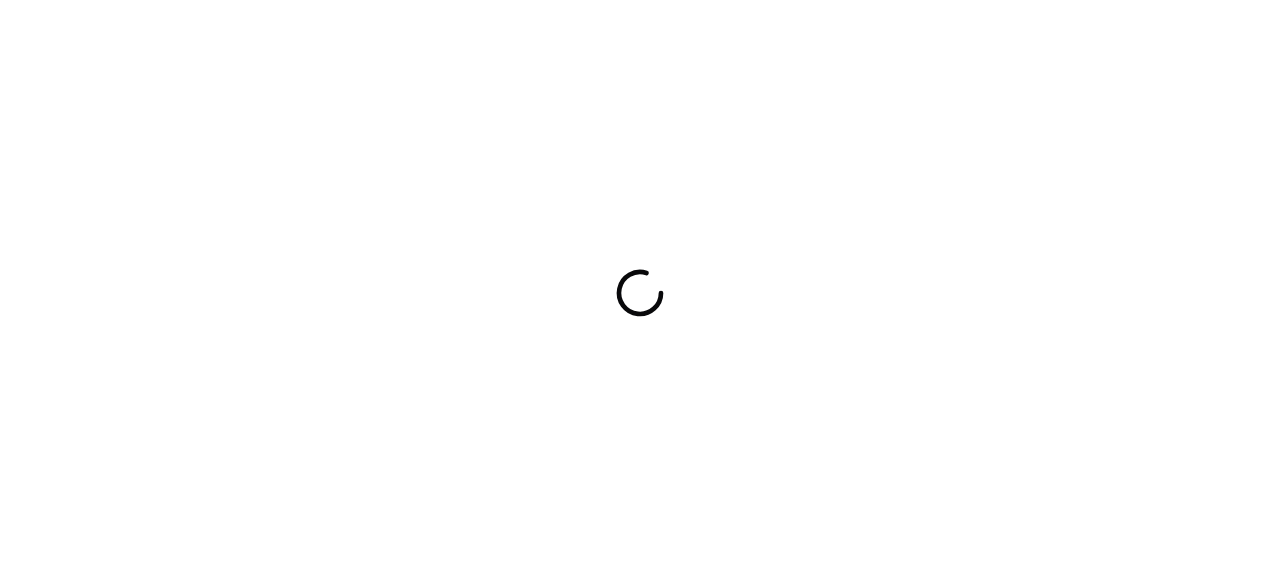scroll, scrollTop: 0, scrollLeft: 0, axis: both 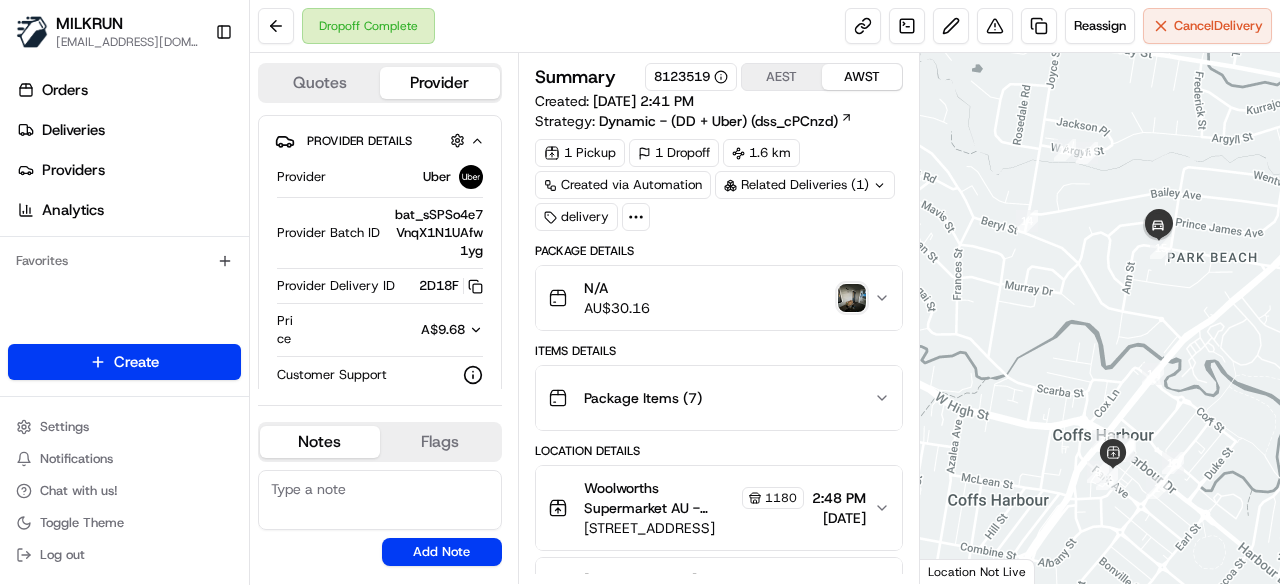 click at bounding box center (852, 298) 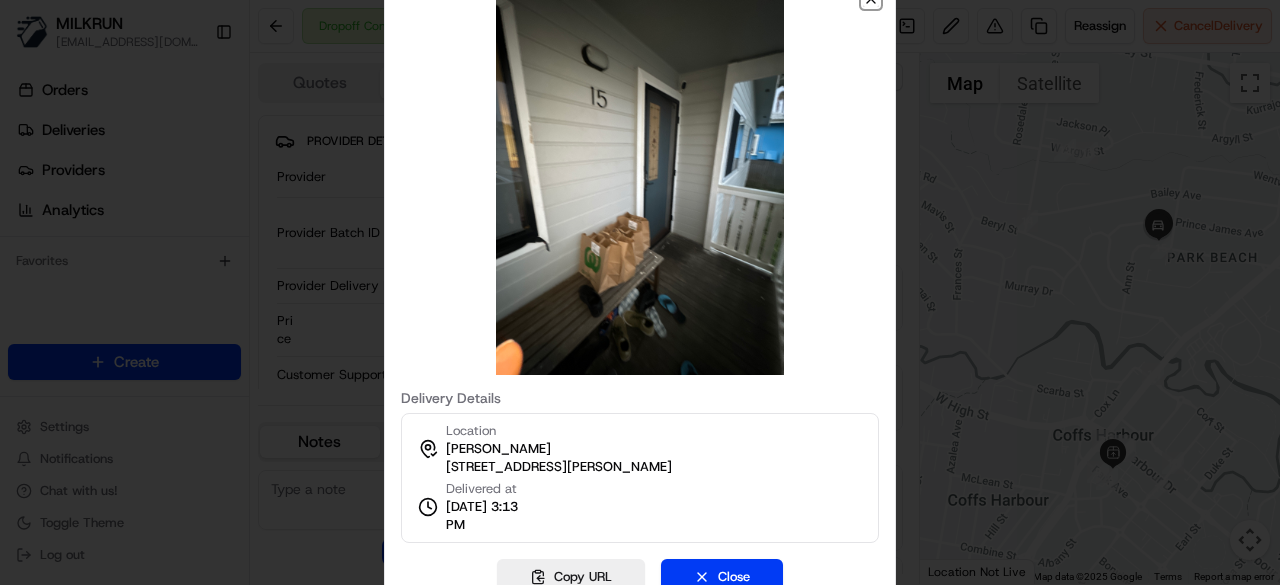 click 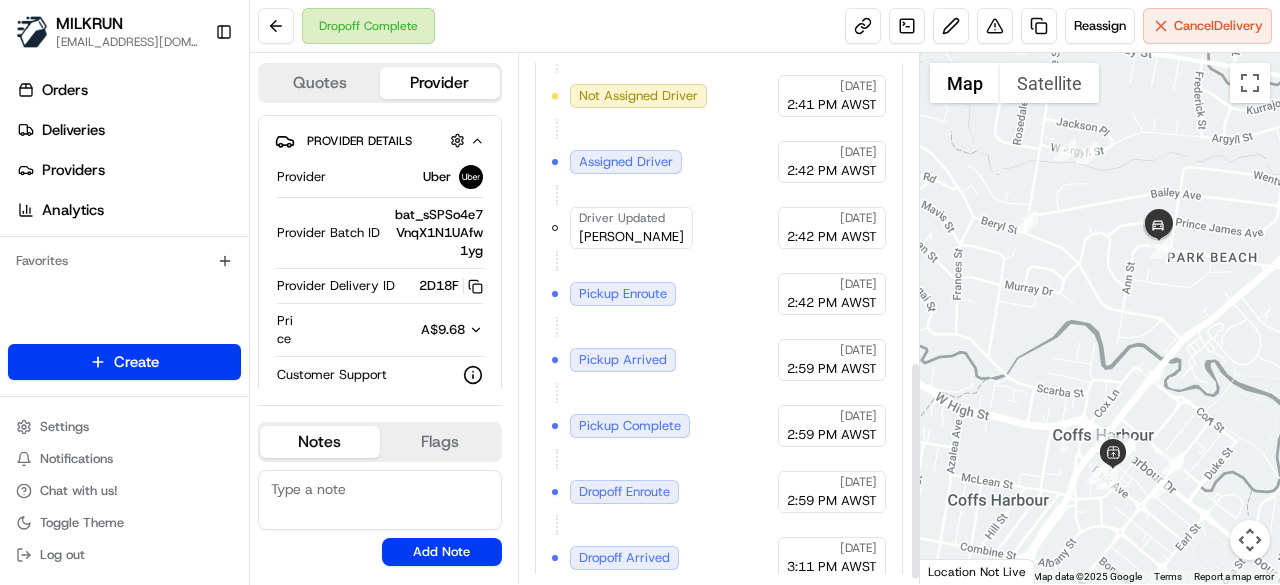 scroll, scrollTop: 748, scrollLeft: 0, axis: vertical 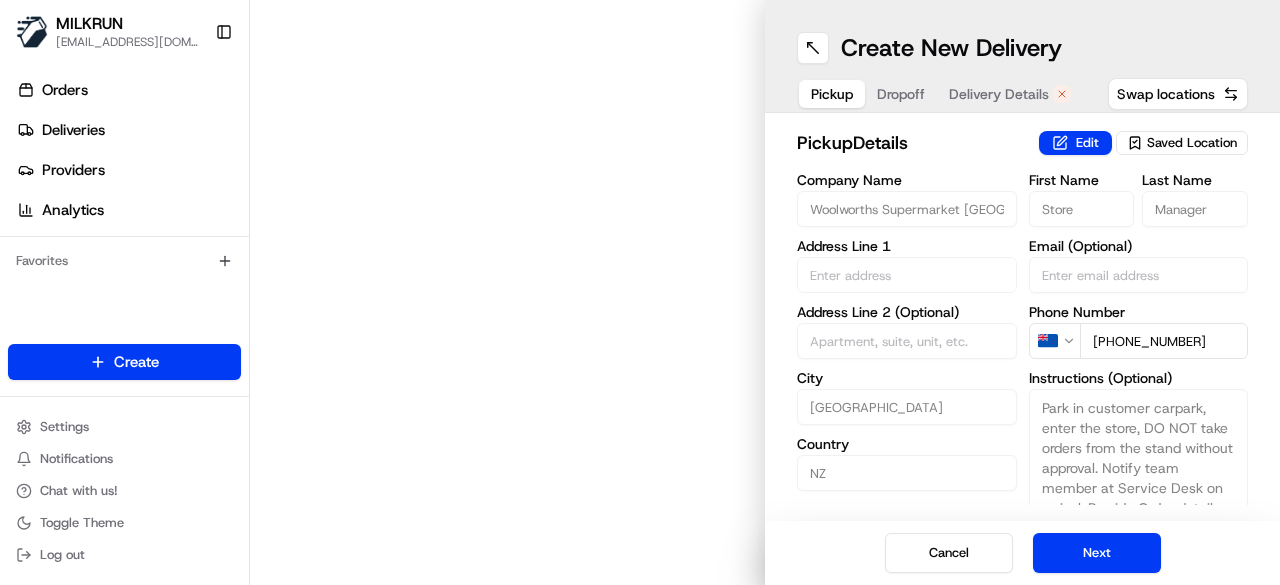 type on "[STREET_ADDRESS]" 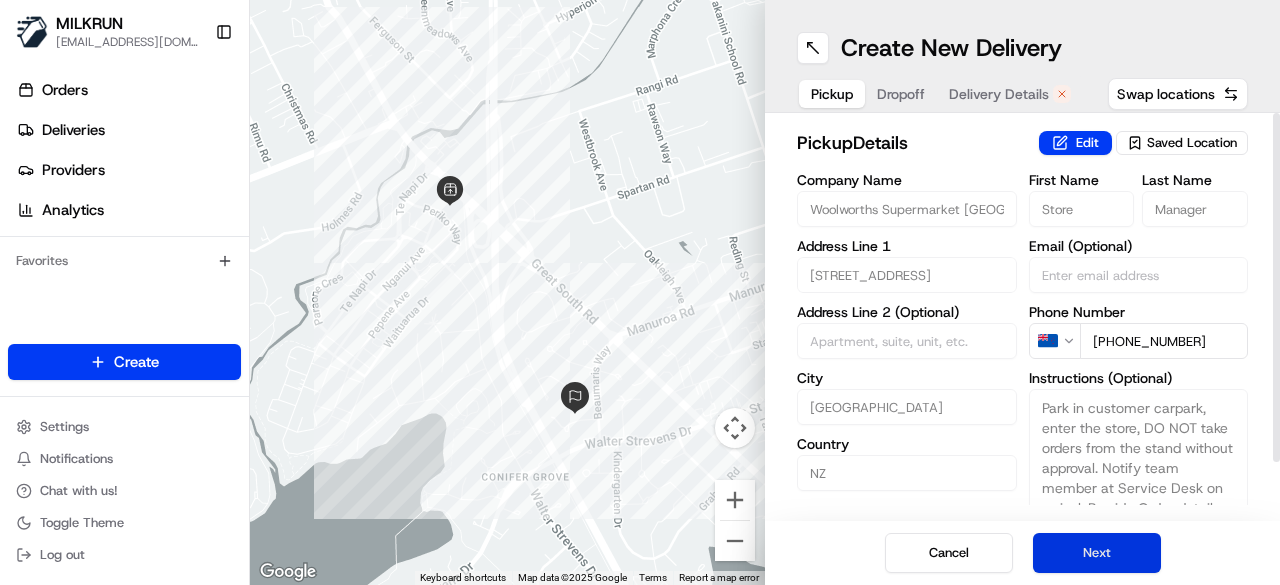click on "Next" at bounding box center [1097, 553] 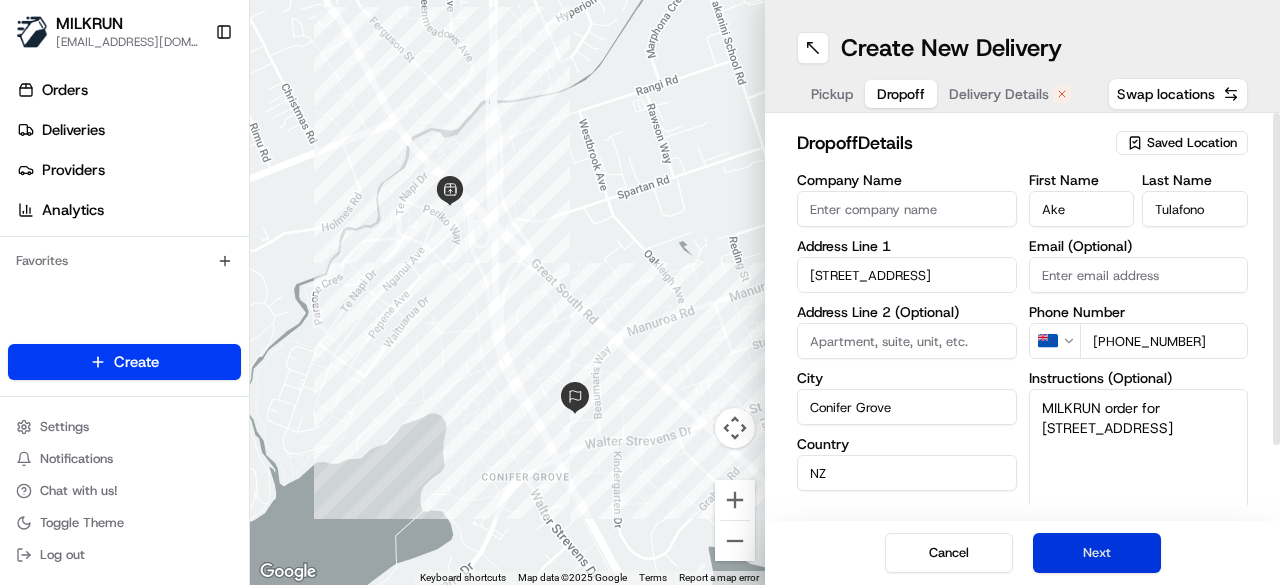 click on "Next" at bounding box center (1097, 553) 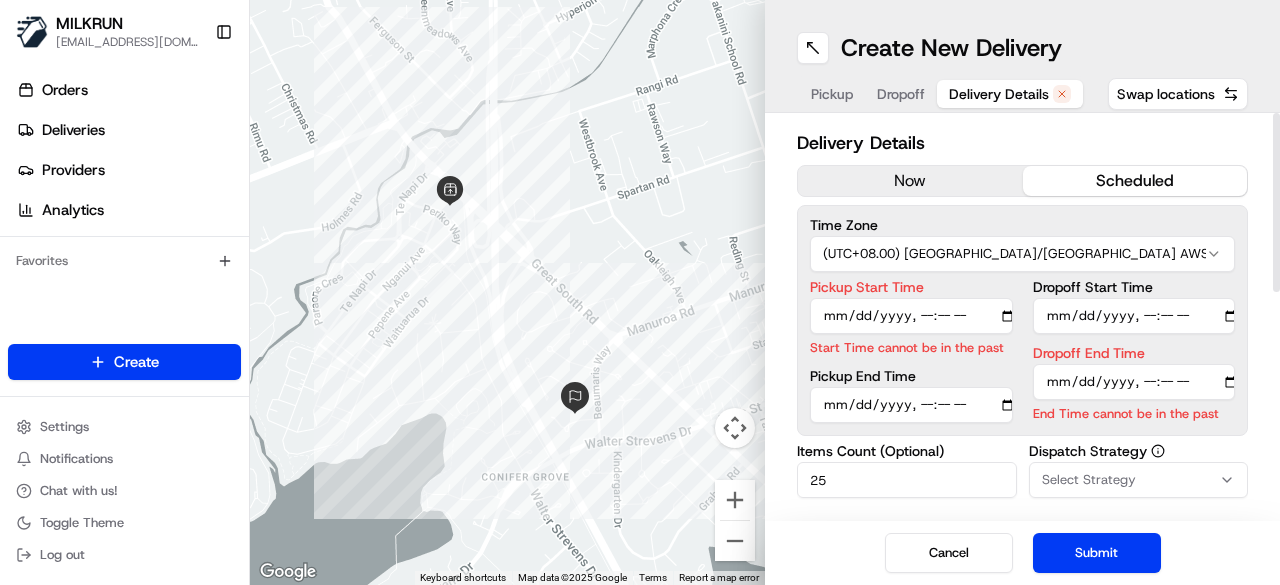 click on "now" at bounding box center [910, 181] 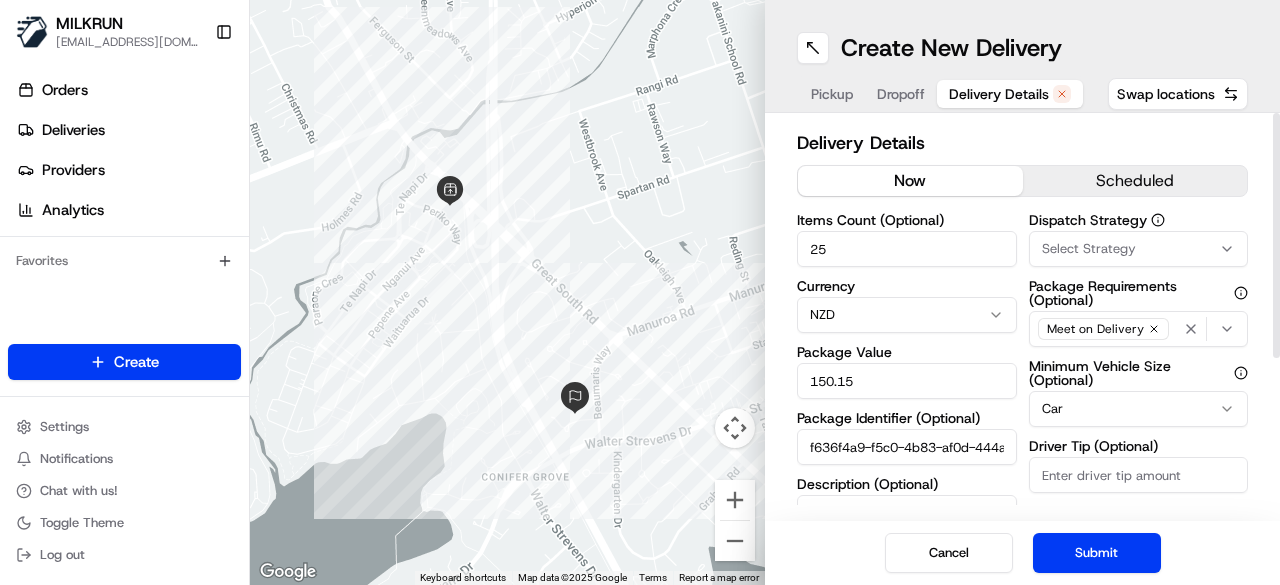 drag, startPoint x: 869, startPoint y: 259, endPoint x: 734, endPoint y: 260, distance: 135.00371 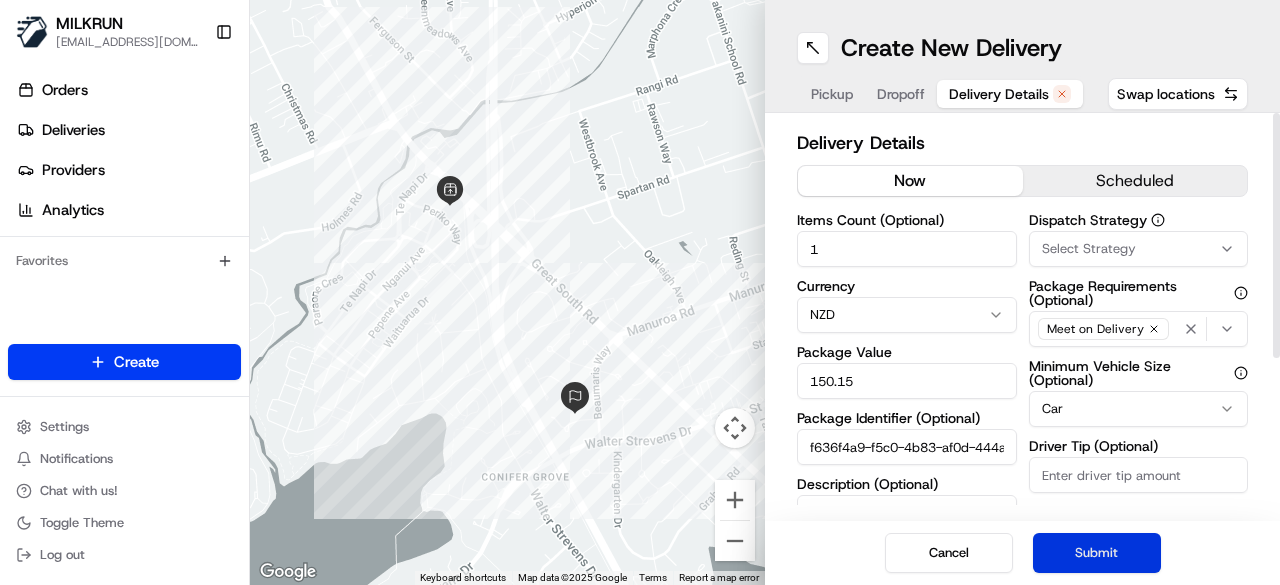 type on "1" 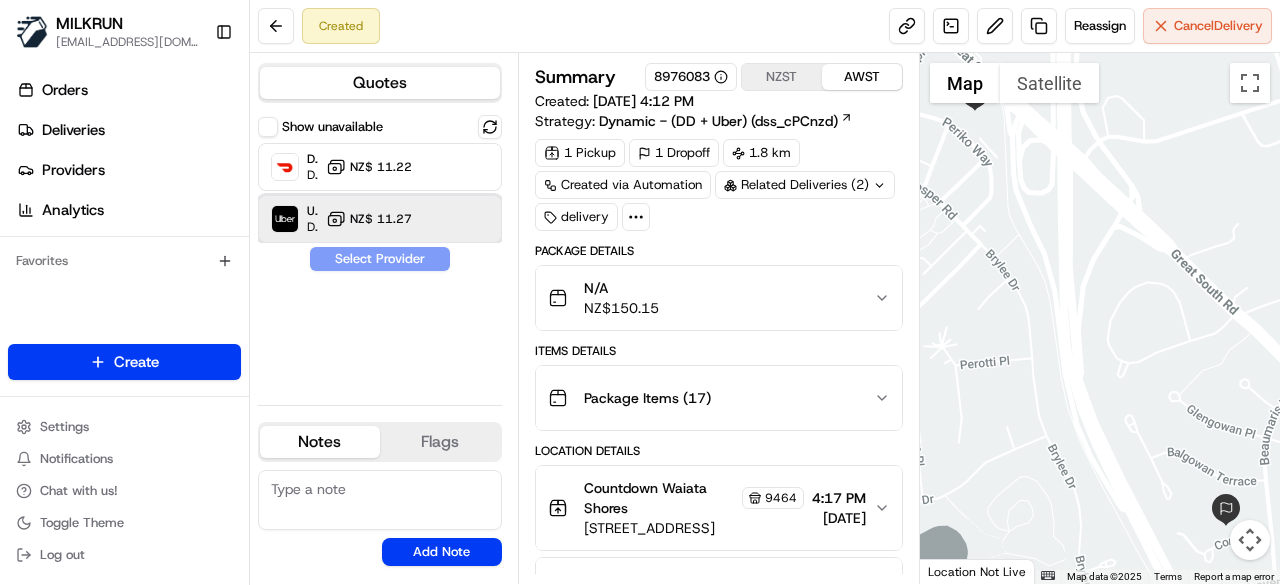 click at bounding box center [468, 219] 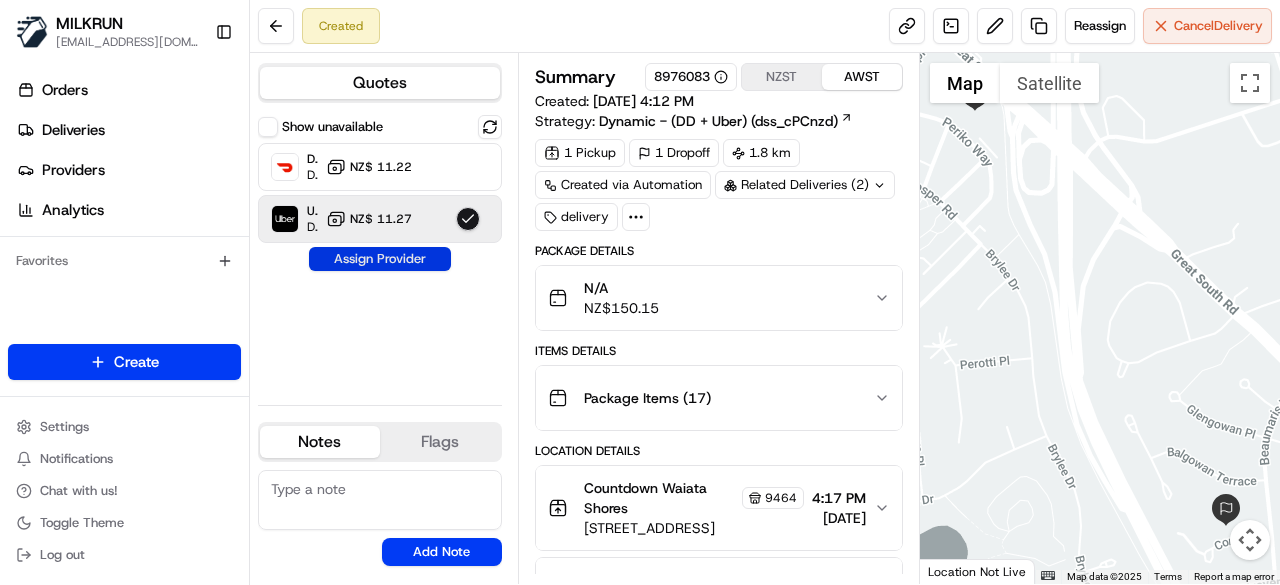 click on "Assign Provider" at bounding box center [380, 259] 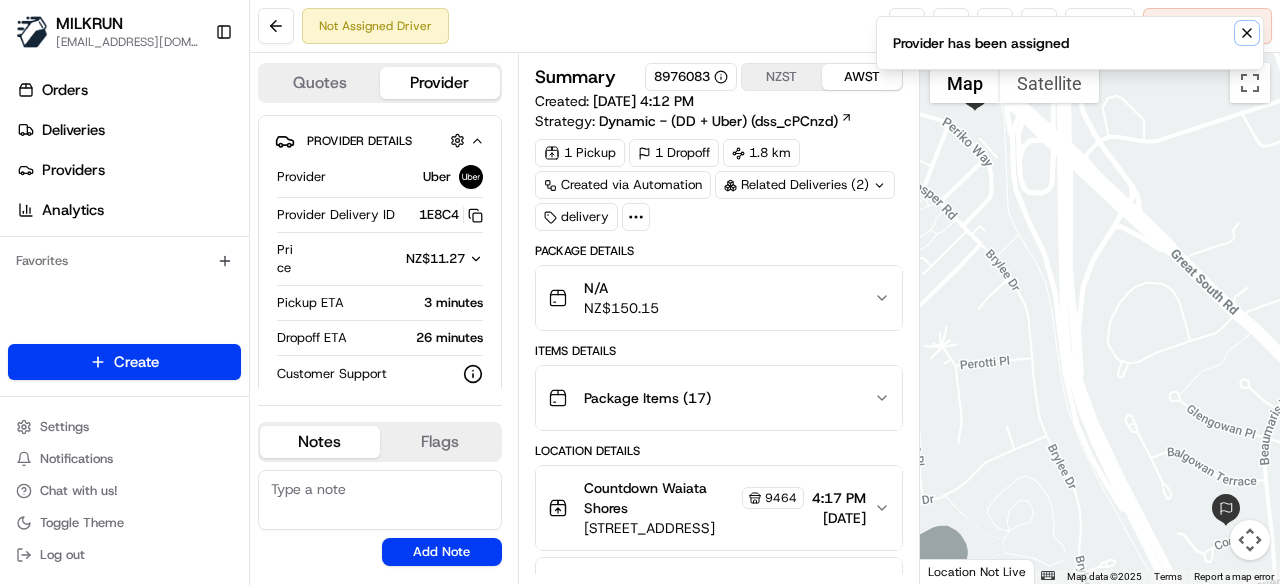 click 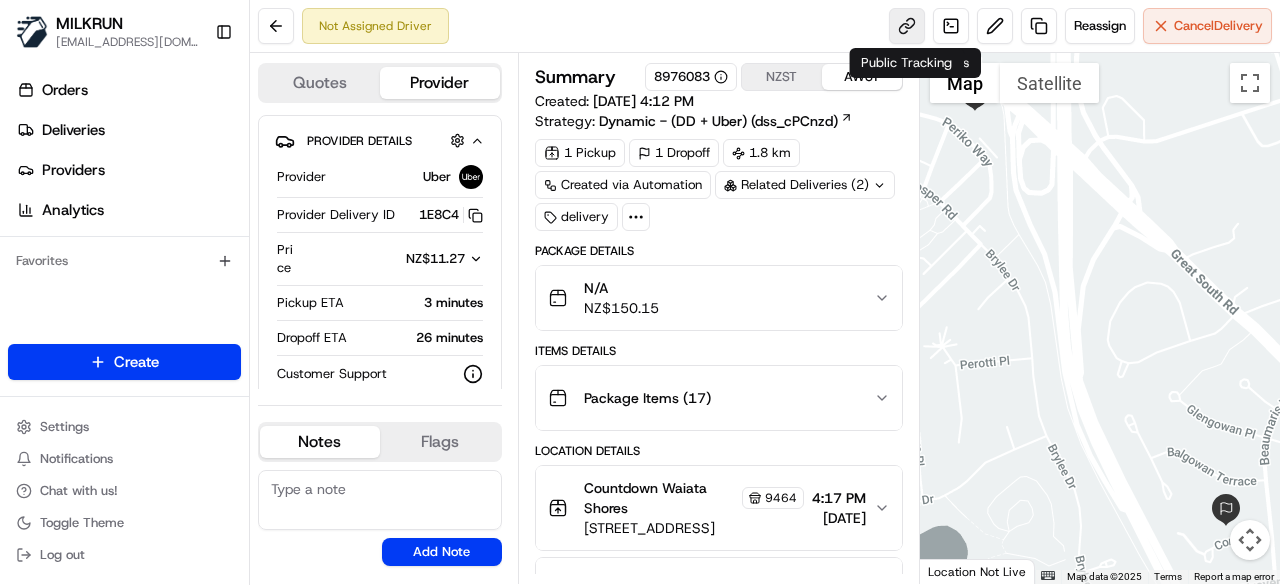 click at bounding box center [907, 26] 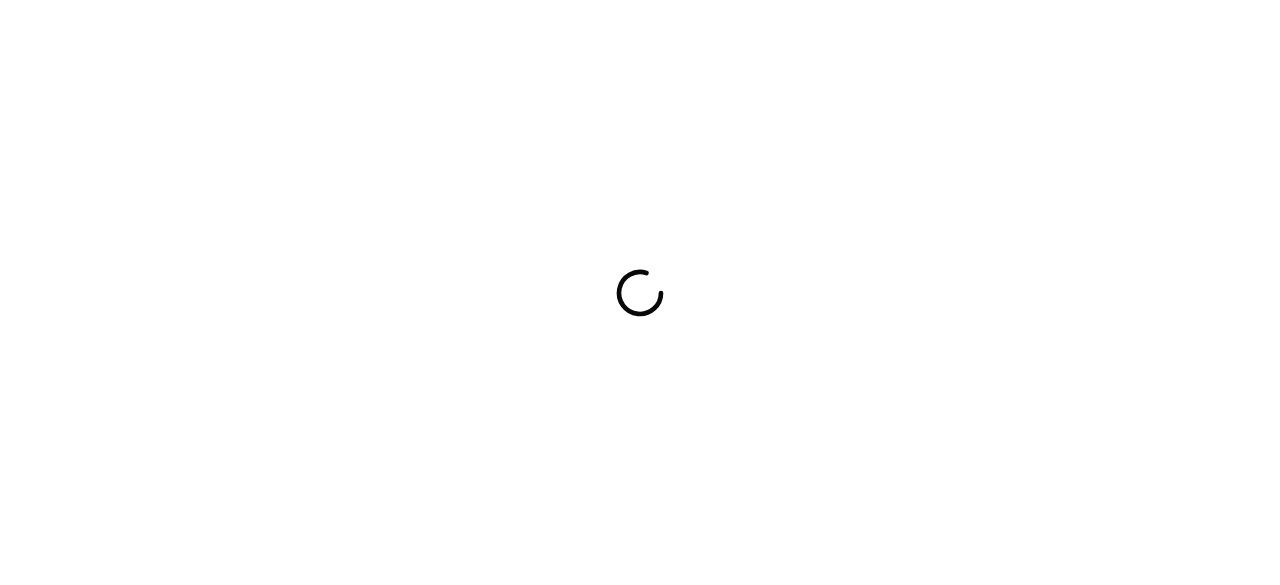 scroll, scrollTop: 0, scrollLeft: 0, axis: both 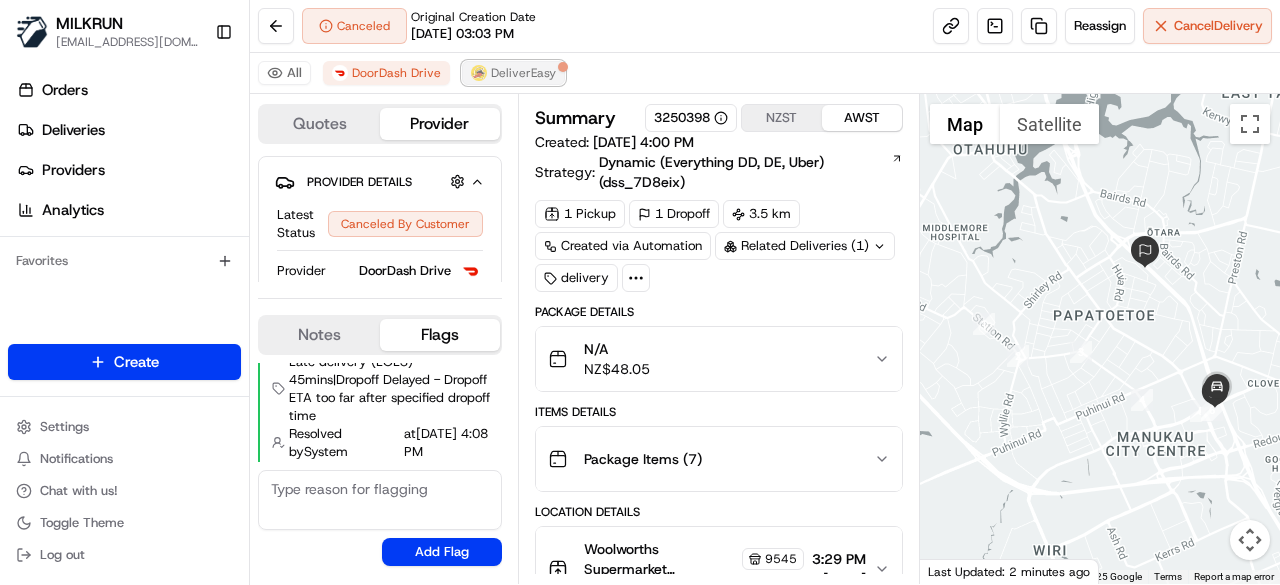 click on "DeliverEasy" at bounding box center [523, 73] 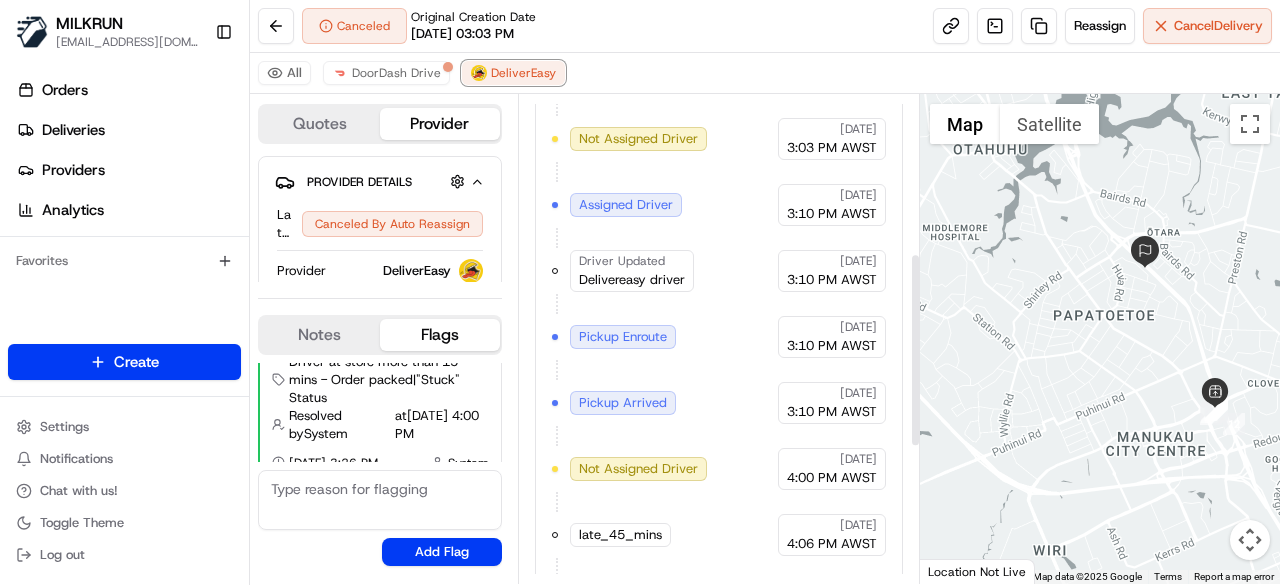 scroll, scrollTop: 744, scrollLeft: 0, axis: vertical 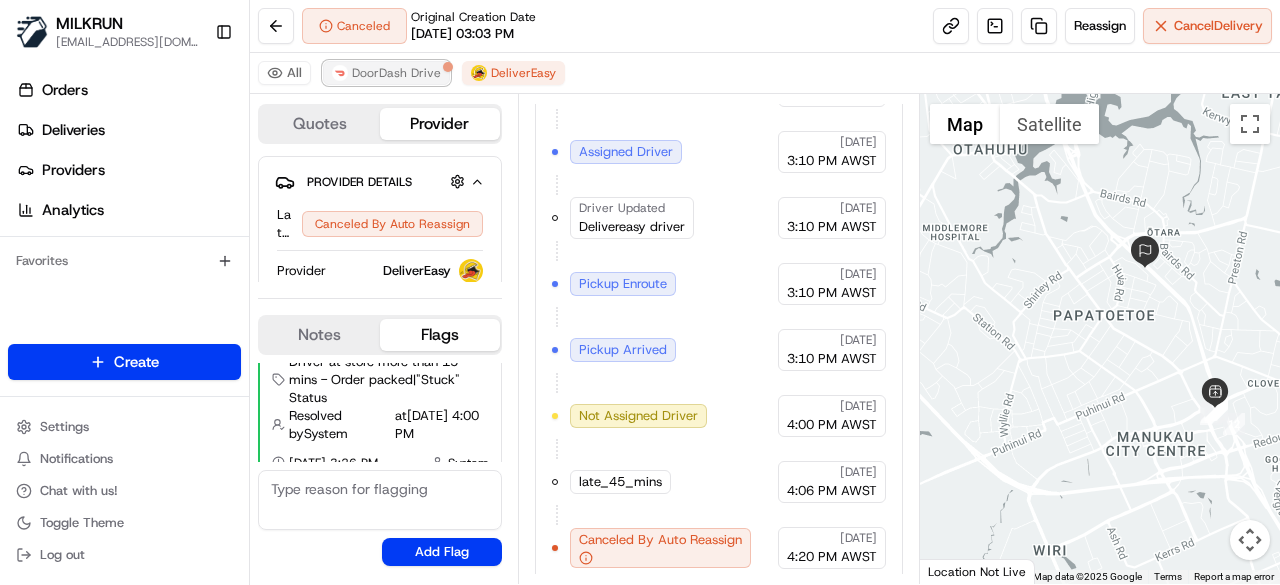 click on "DoorDash Drive" at bounding box center [386, 73] 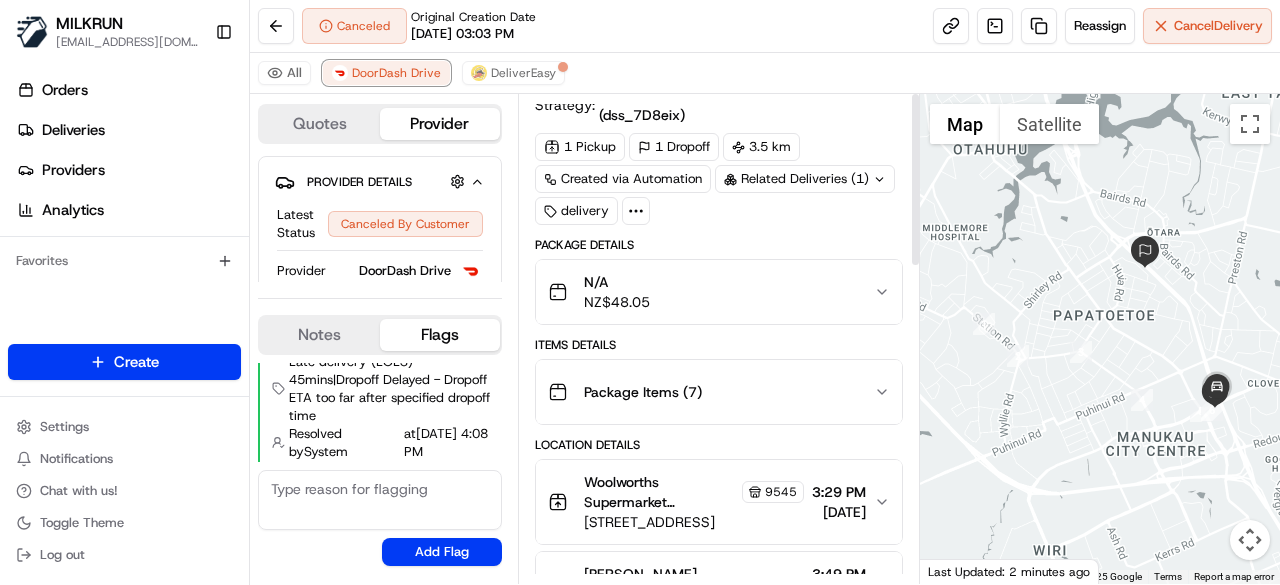 scroll, scrollTop: 0, scrollLeft: 0, axis: both 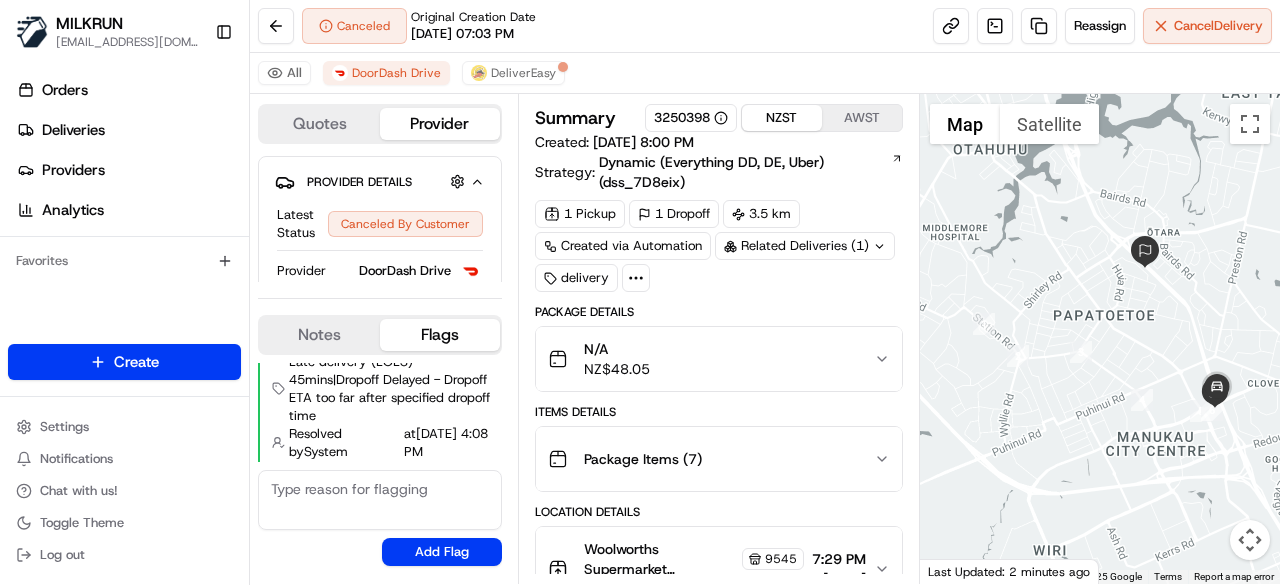 click on "NZST" at bounding box center [782, 118] 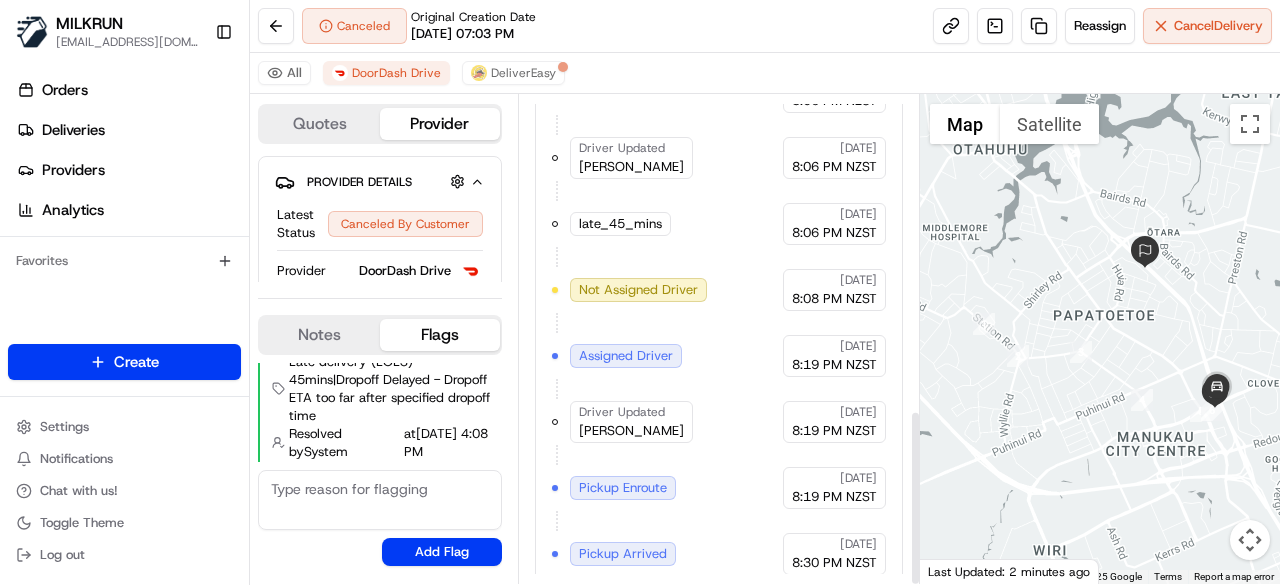 scroll, scrollTop: 874, scrollLeft: 0, axis: vertical 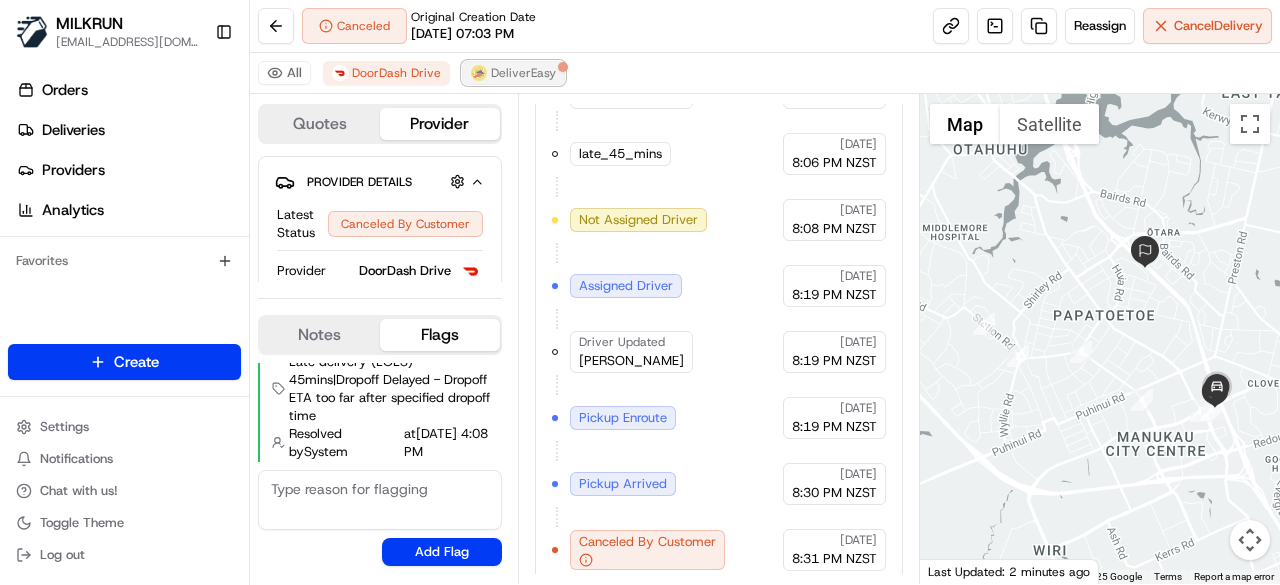 click on "DeliverEasy" at bounding box center (523, 73) 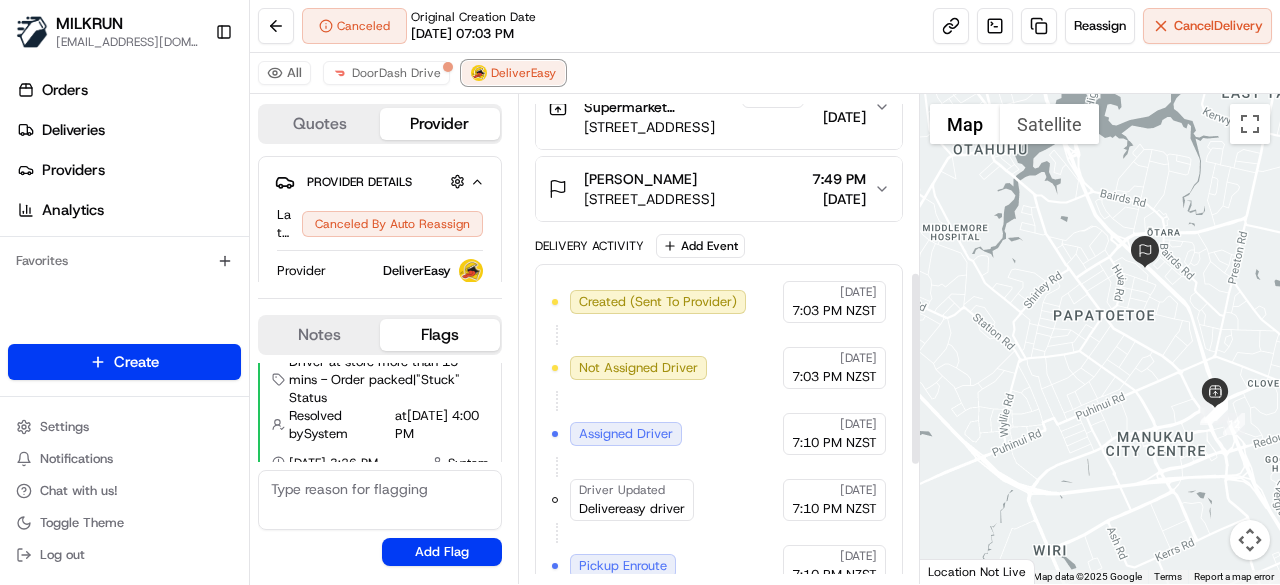 scroll, scrollTop: 444, scrollLeft: 0, axis: vertical 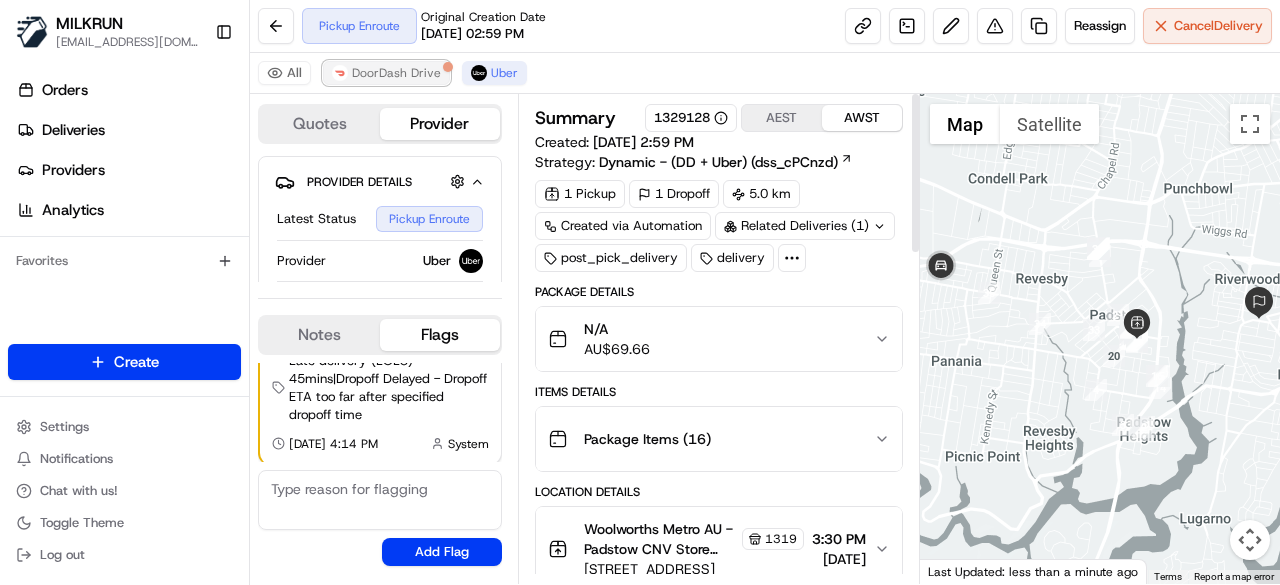 click on "DoorDash Drive" at bounding box center [396, 73] 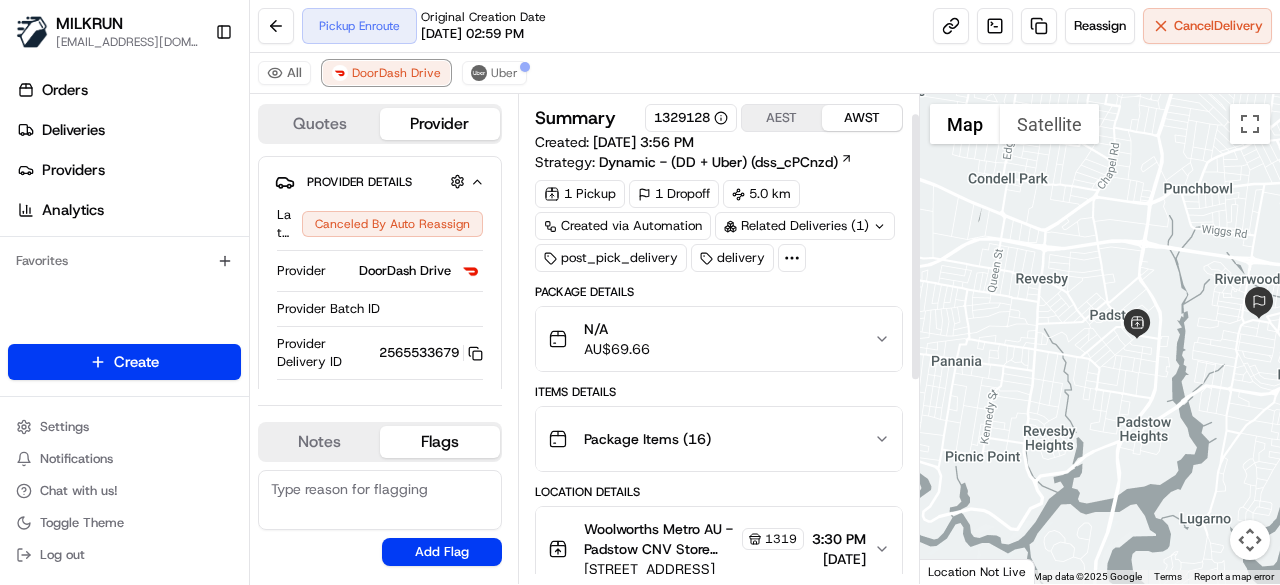 scroll, scrollTop: 200, scrollLeft: 0, axis: vertical 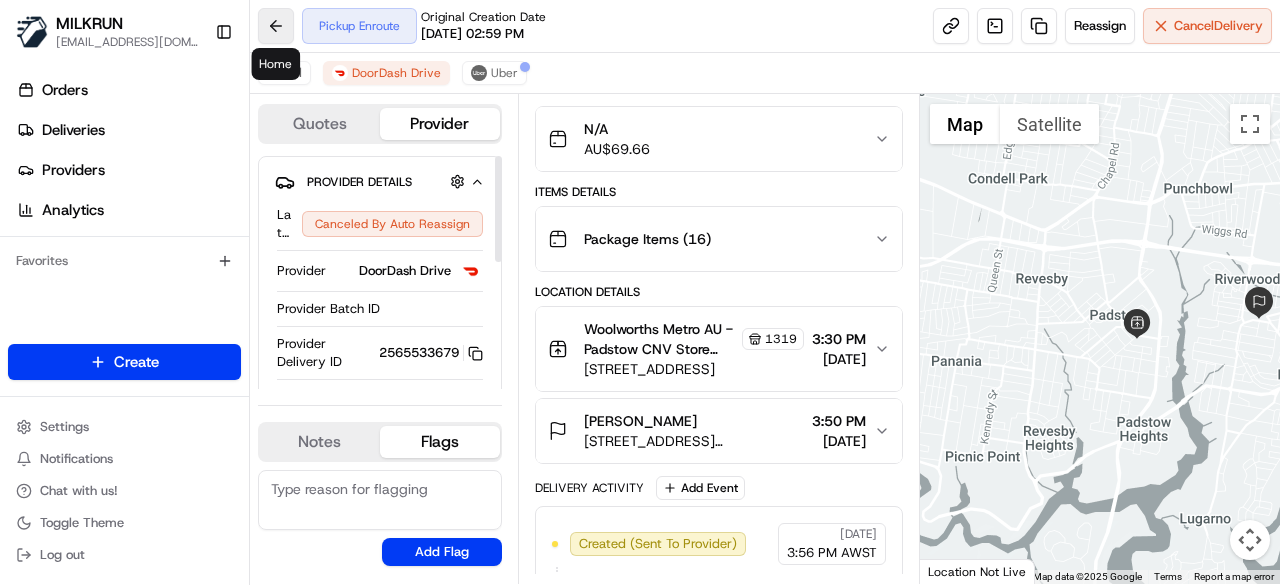 click at bounding box center (276, 26) 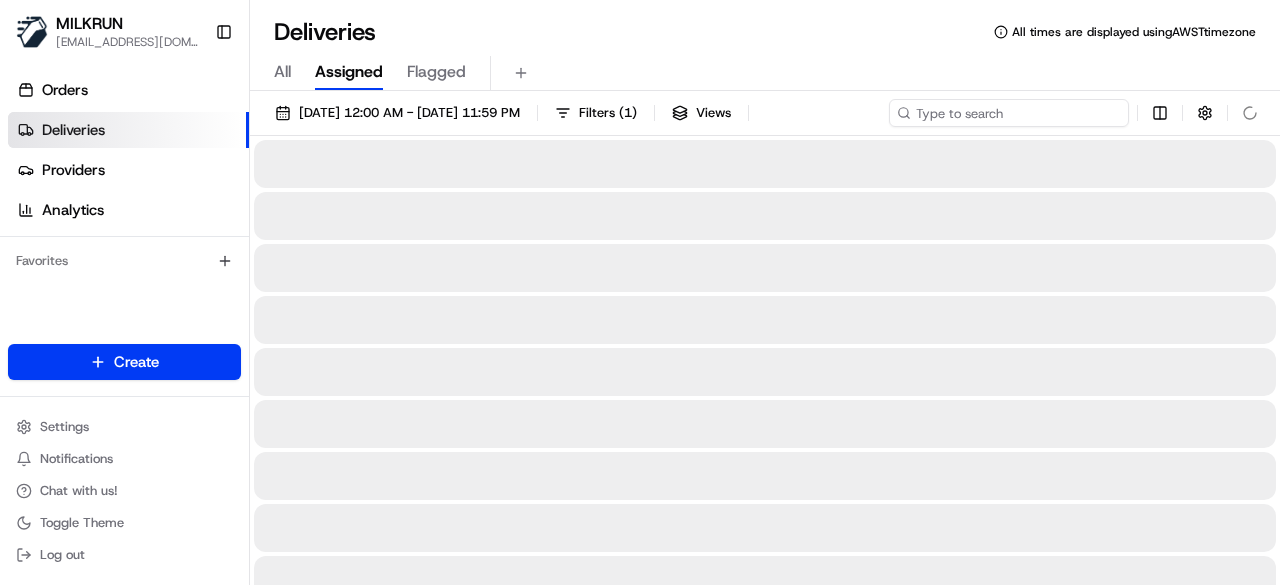 click at bounding box center (1009, 113) 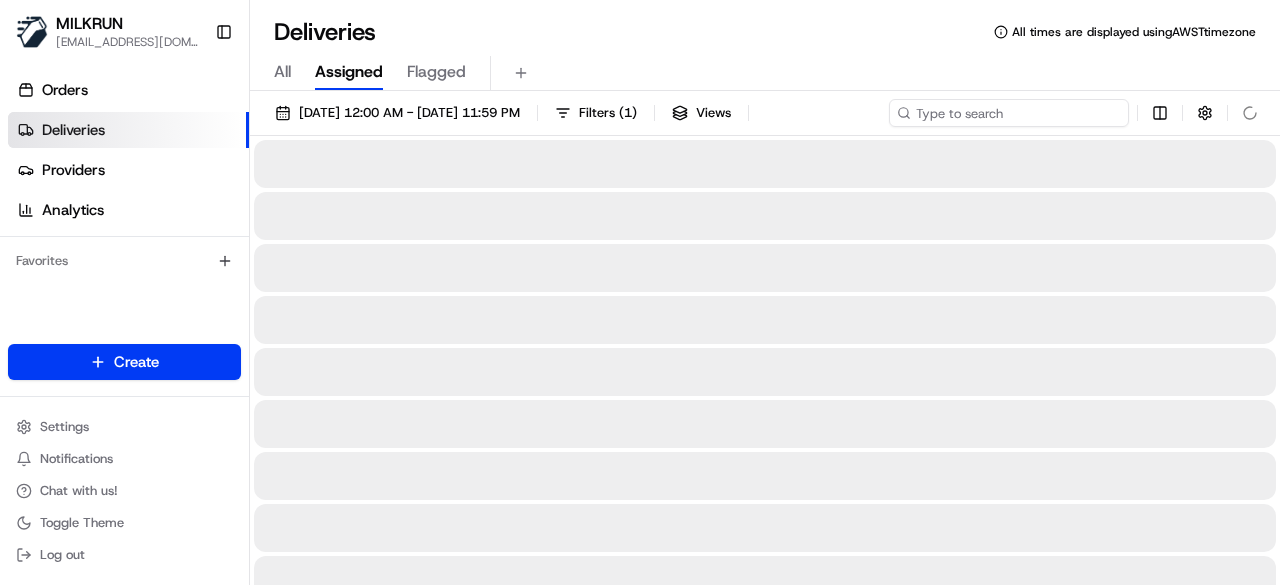 paste on "[PERSON_NAME]" 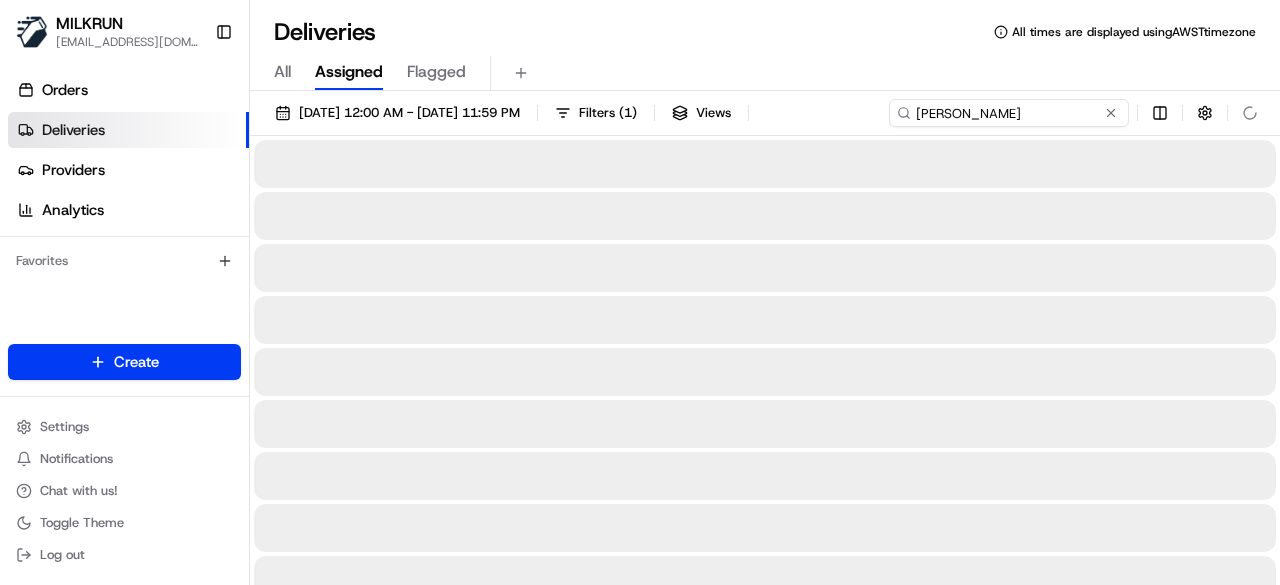 type on "[PERSON_NAME]" 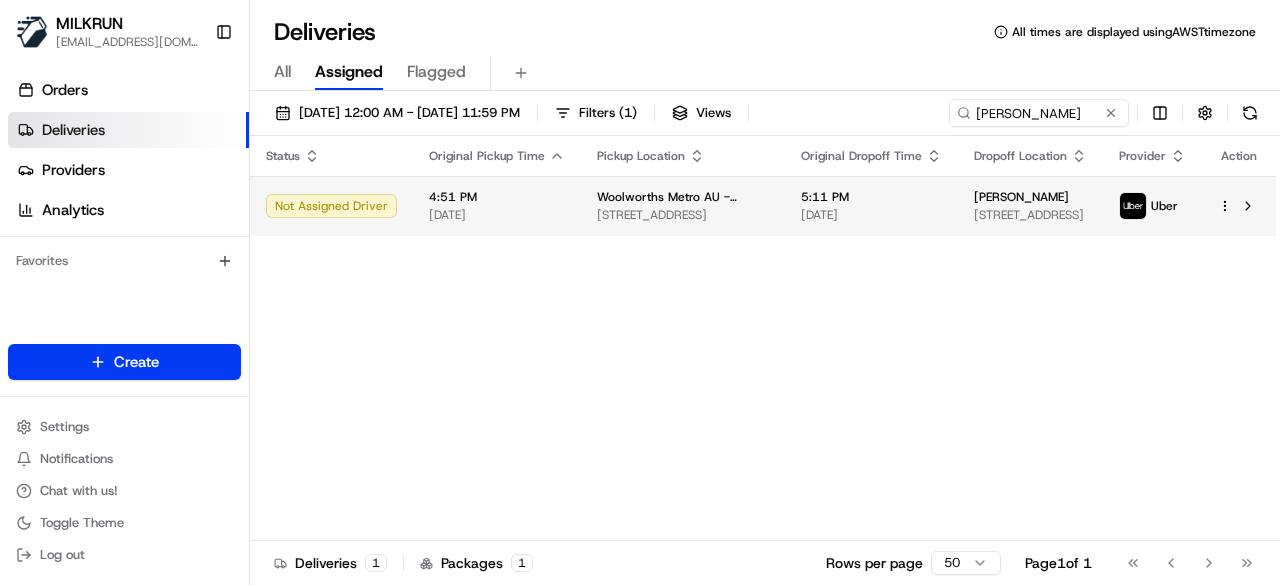 click on "[PERSON_NAME]" at bounding box center (1021, 197) 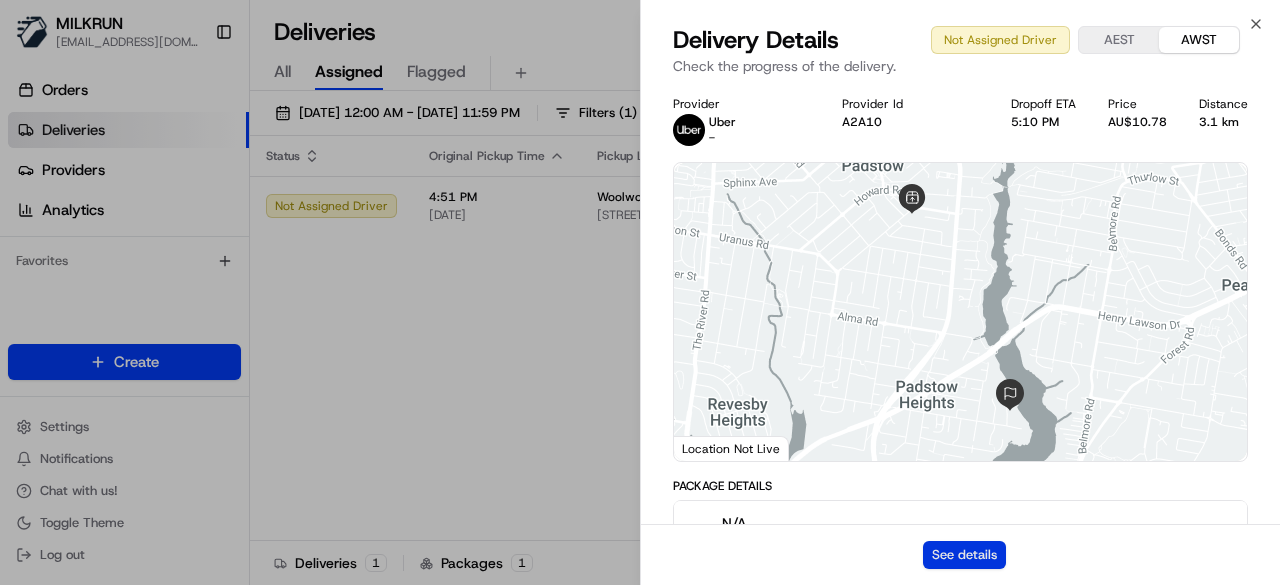 click on "See details" at bounding box center [964, 555] 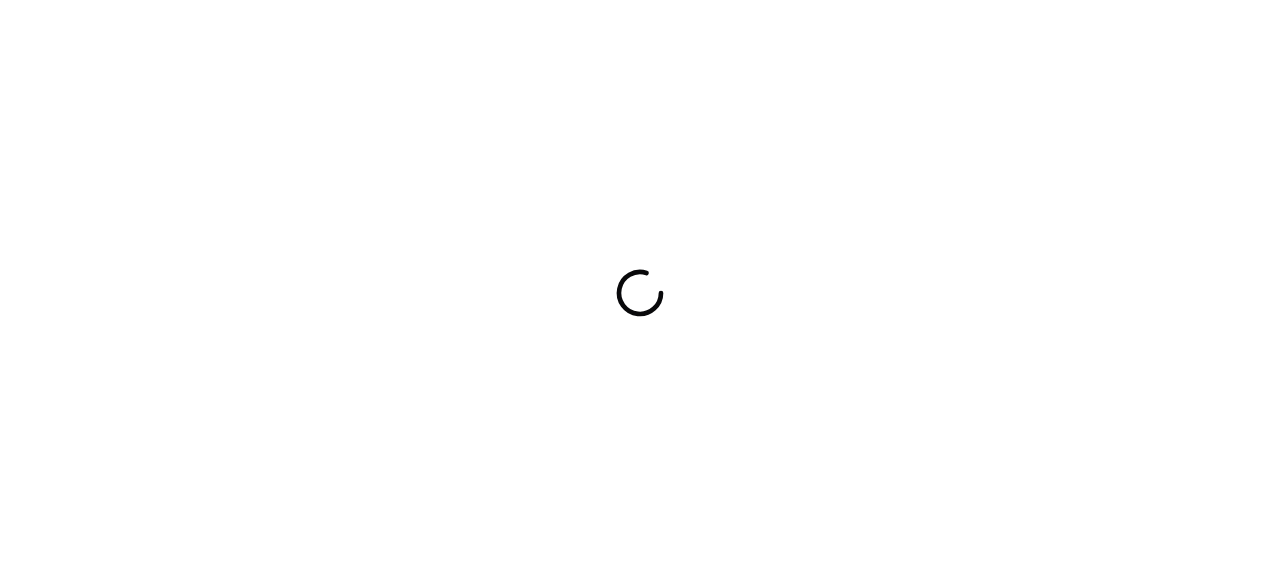 scroll, scrollTop: 0, scrollLeft: 0, axis: both 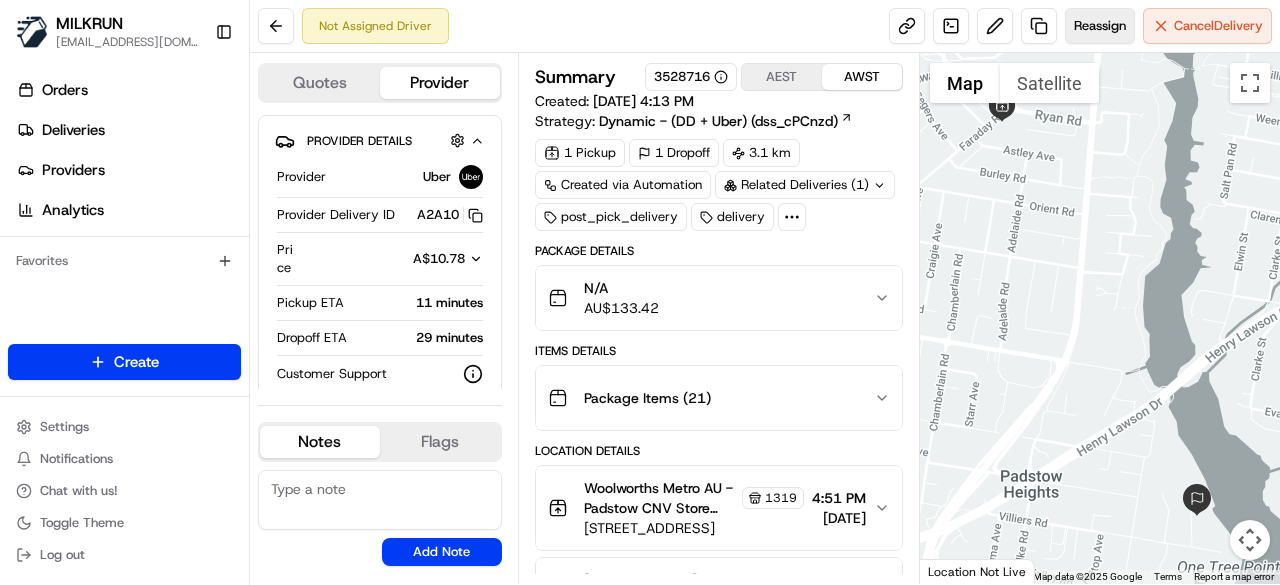 click on "Reassign" at bounding box center (1100, 26) 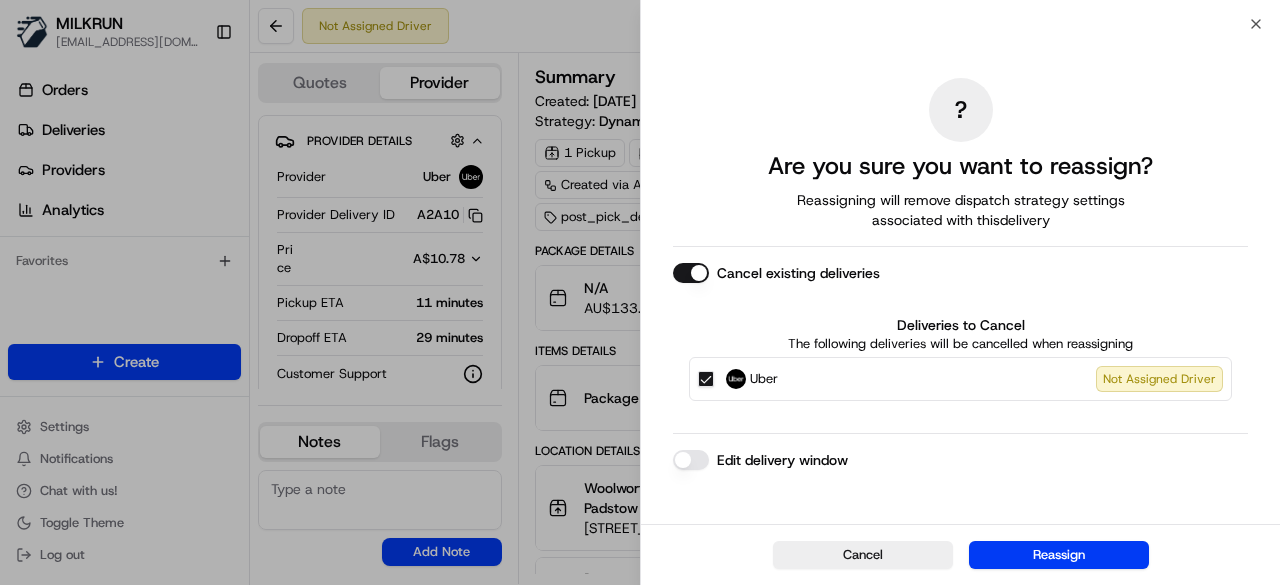 click on "Uber Not Assigned Driver" at bounding box center (706, 379) 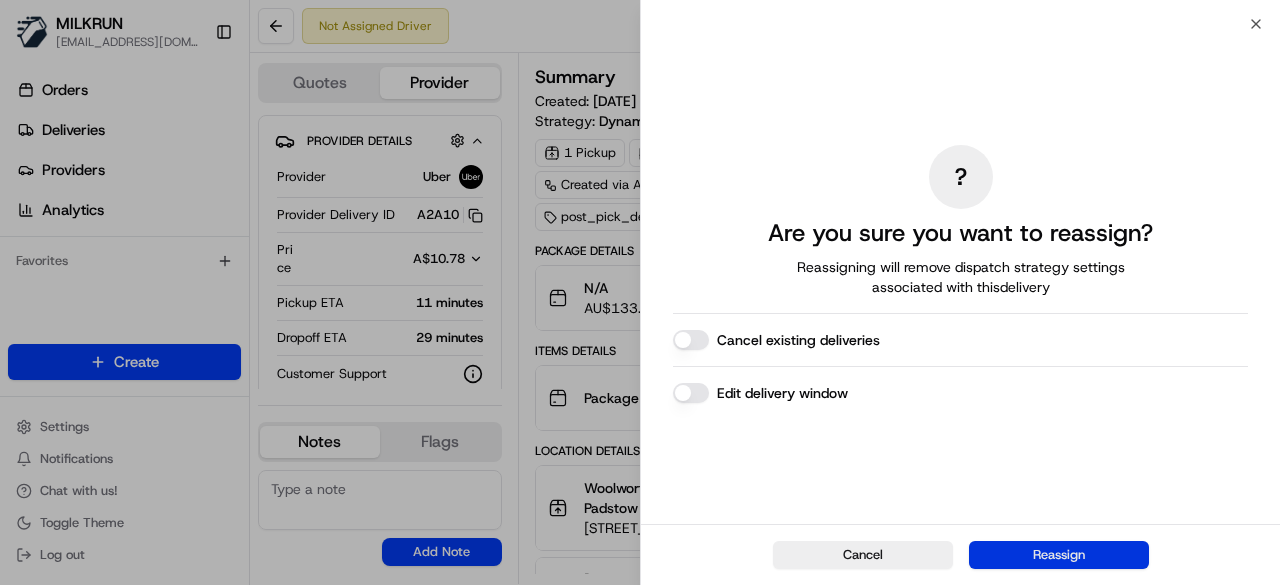 click on "Reassign" at bounding box center (1059, 555) 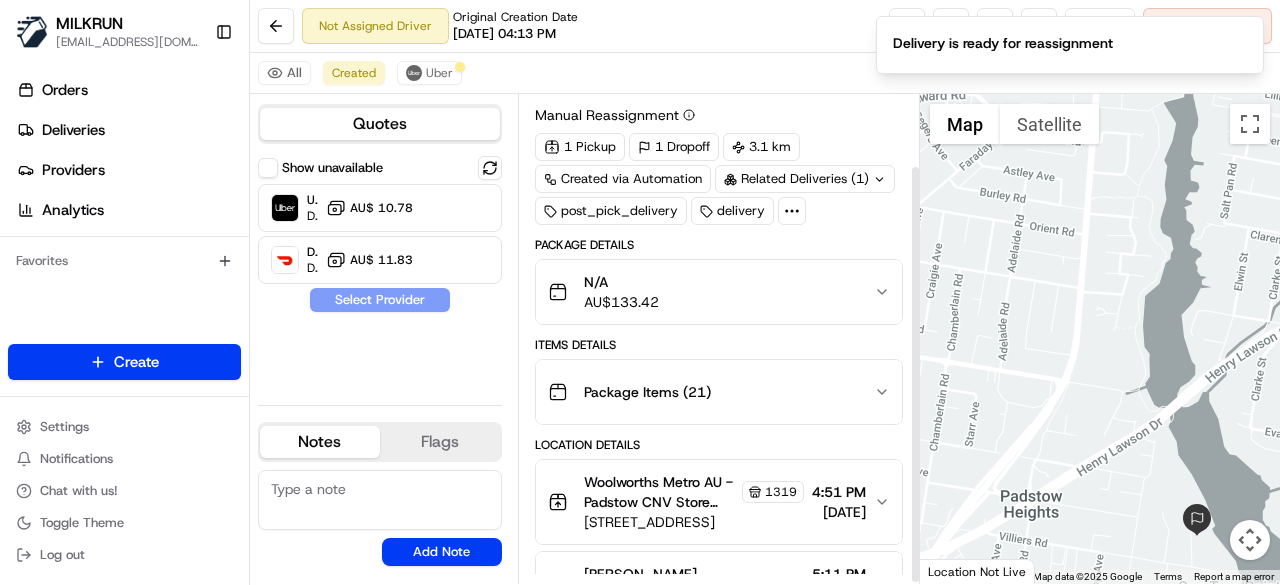scroll, scrollTop: 84, scrollLeft: 0, axis: vertical 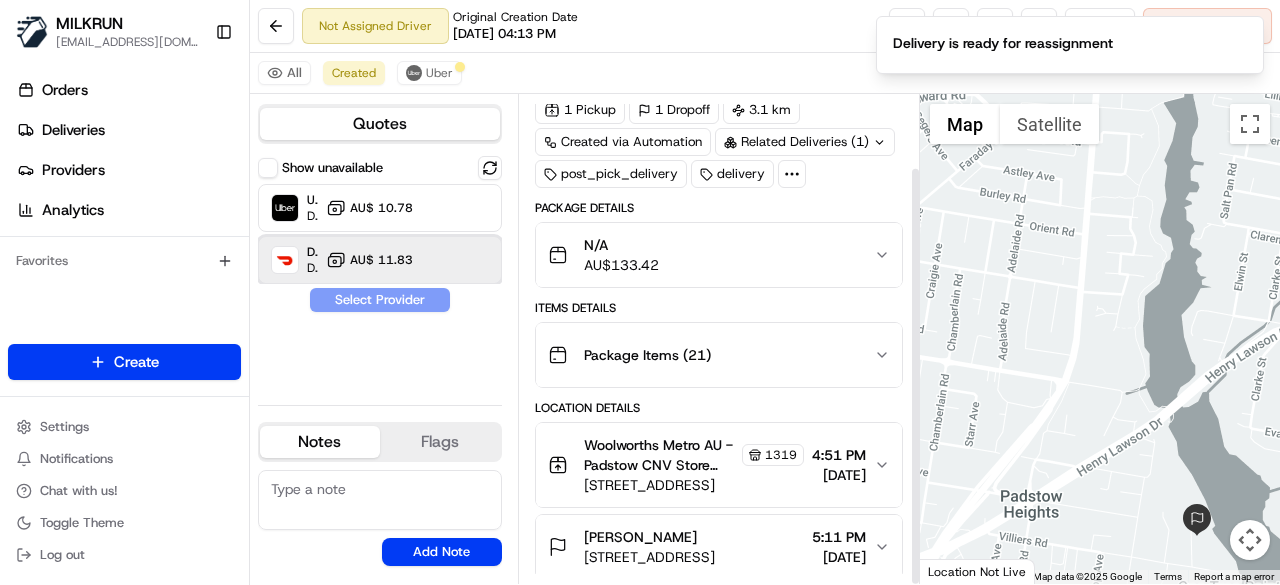click on "DoorDash Drive Dropoff ETA   45 minutes AU$   11.83" at bounding box center [380, 260] 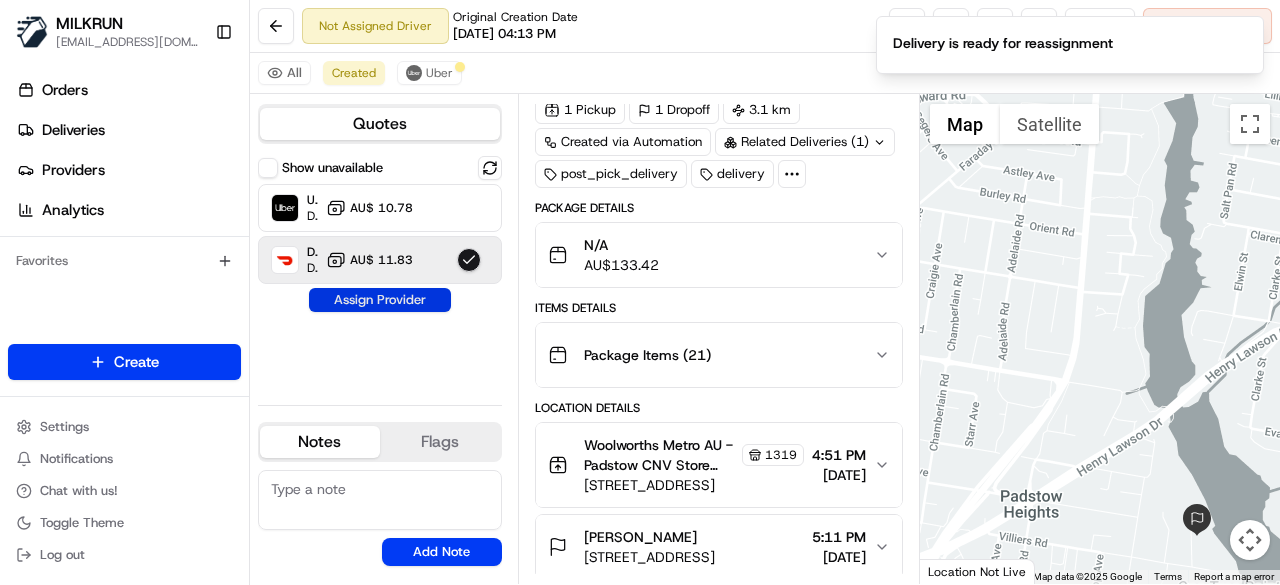 click on "Assign Provider" at bounding box center [380, 300] 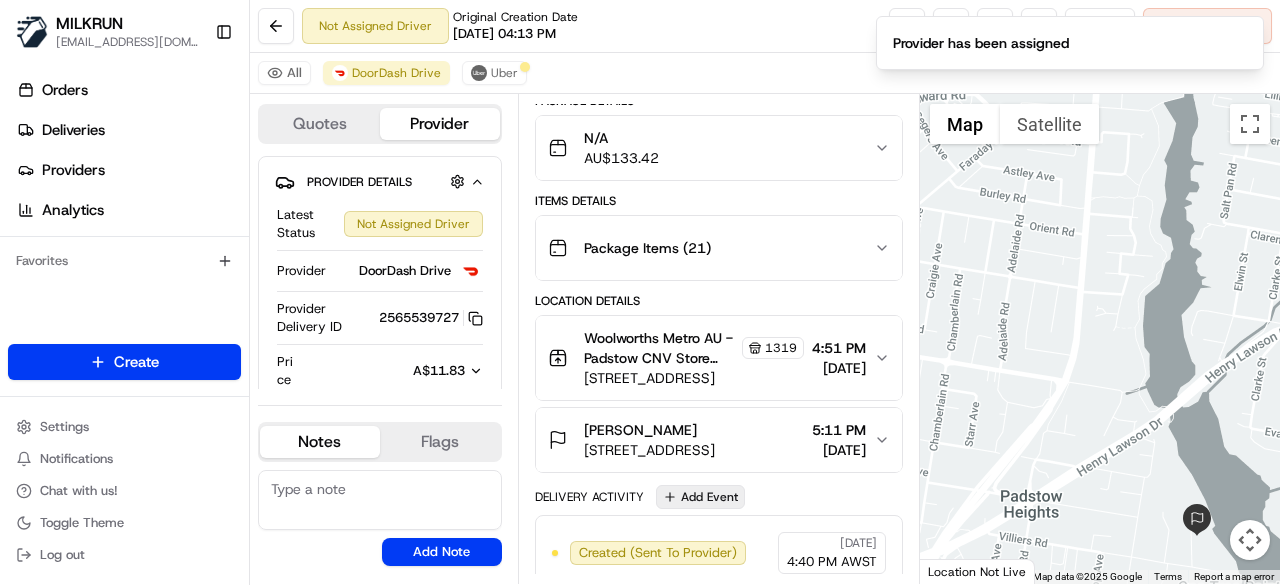 scroll, scrollTop: 266, scrollLeft: 0, axis: vertical 